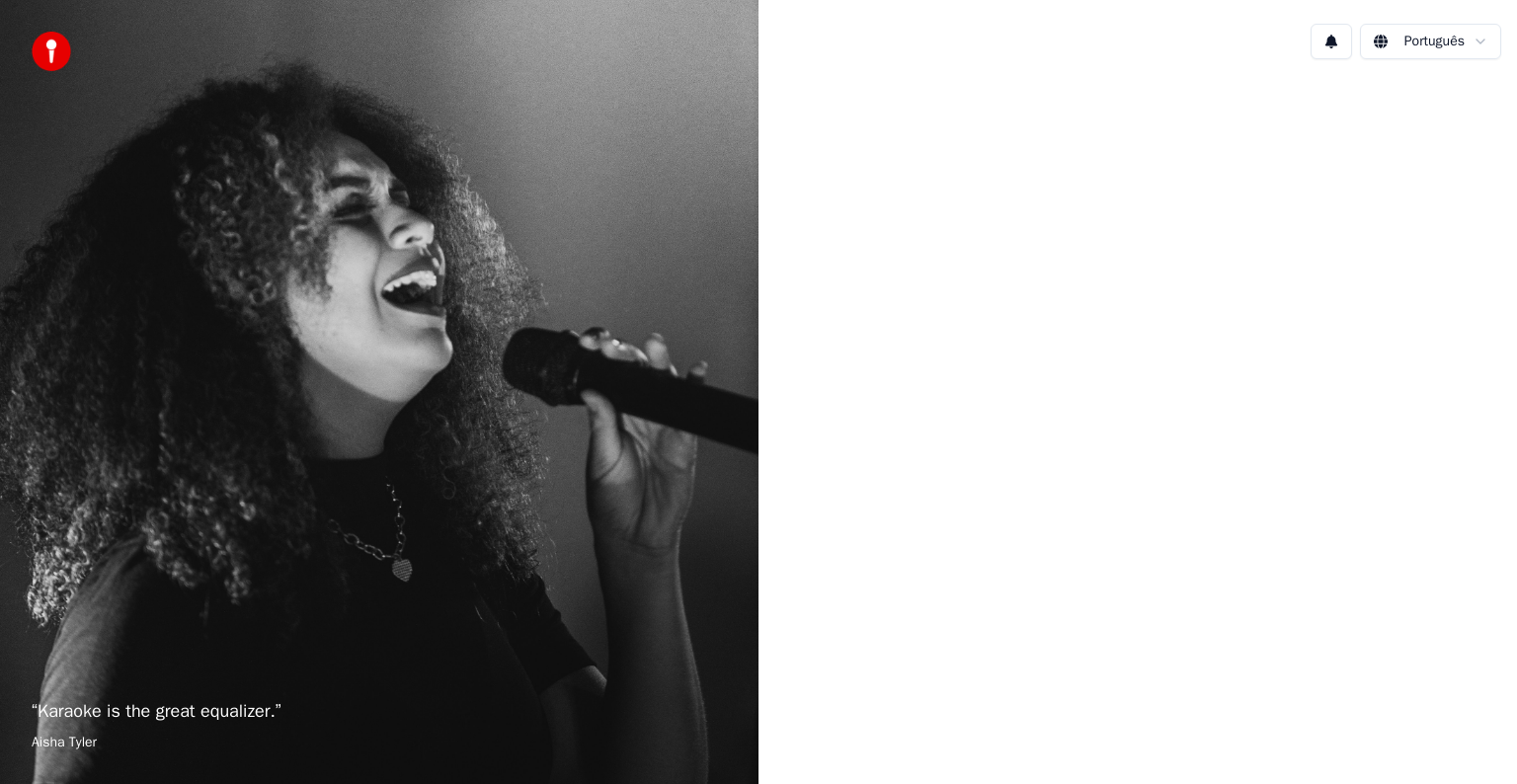 scroll, scrollTop: 0, scrollLeft: 0, axis: both 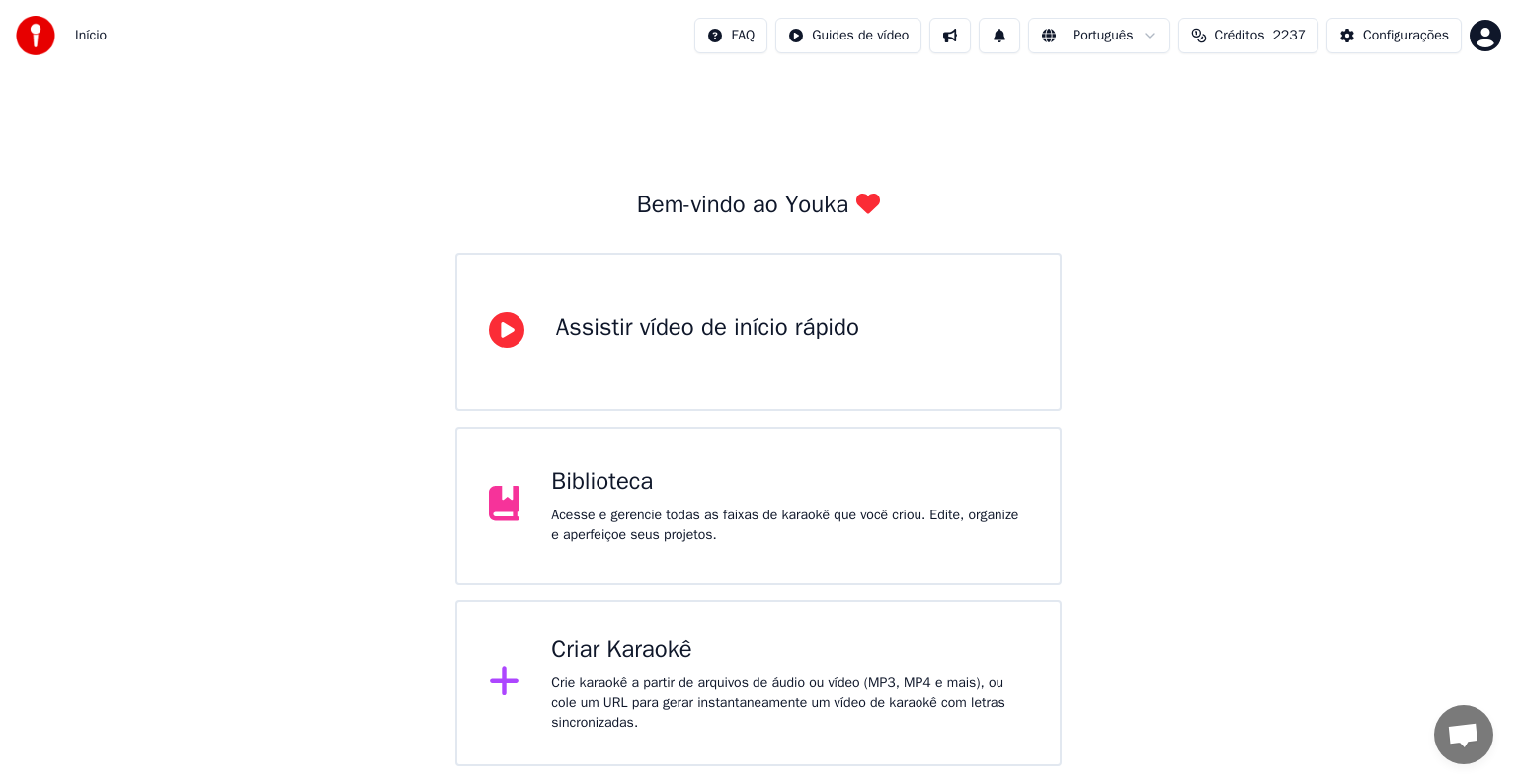 click on "Criar Karaokê Crie karaokê a partir de arquivos de áudio ou vídeo (MP3, MP4 e mais), ou cole um URL para gerar instantaneamente um vídeo de karaokê com letras sincronizadas." at bounding box center [789, 683] 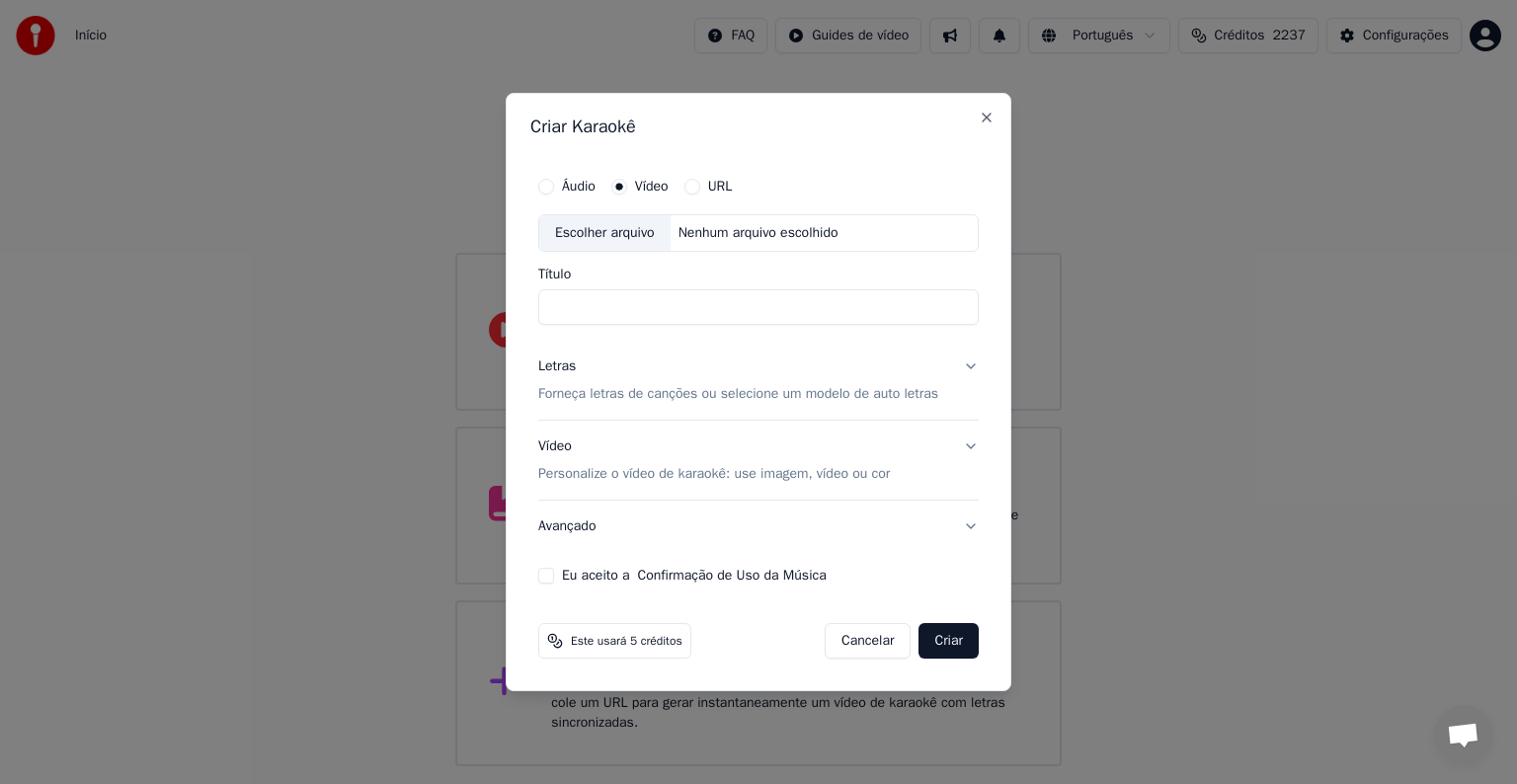 click on "Escolher arquivo" at bounding box center [604, 233] 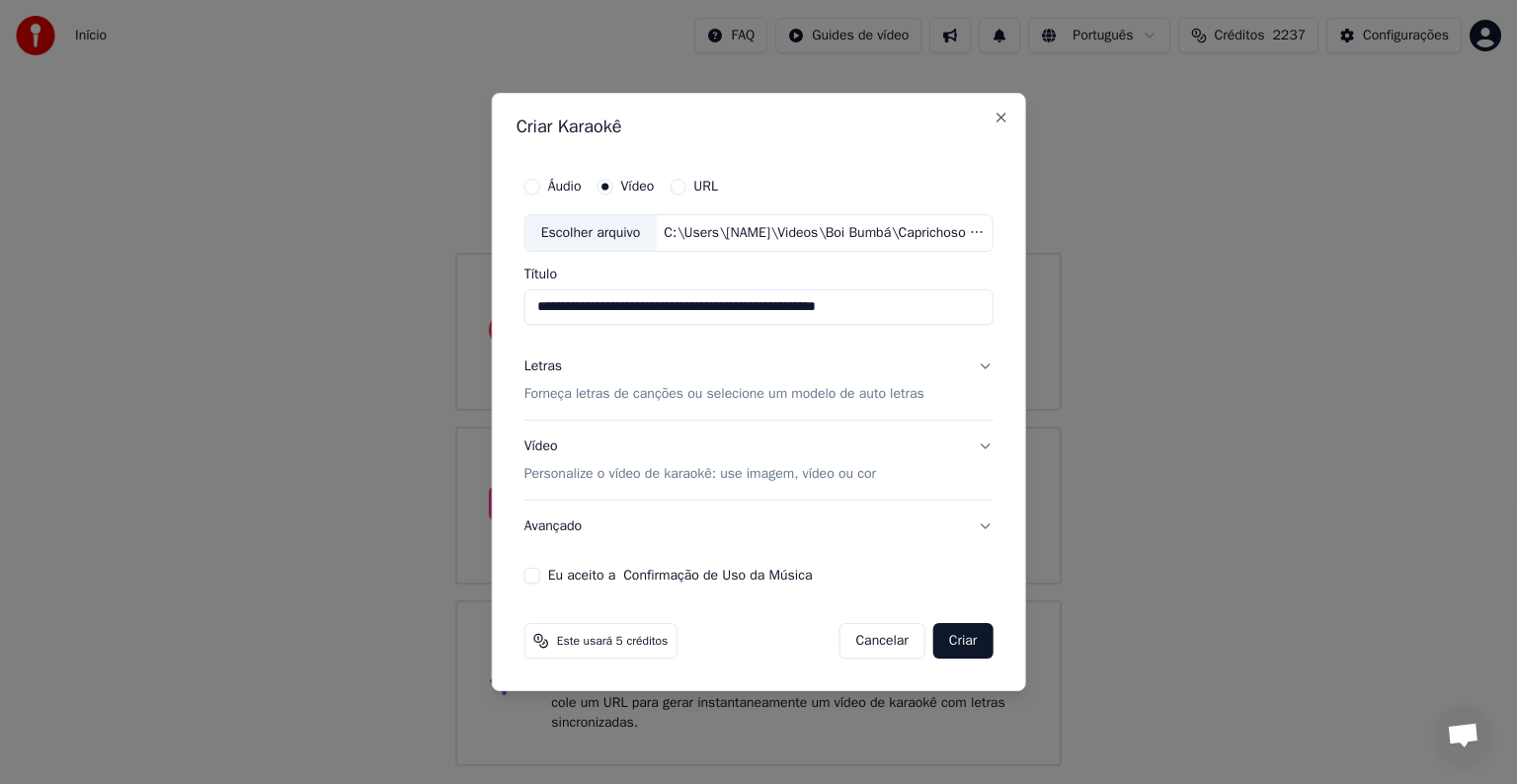 drag, startPoint x: 618, startPoint y: 310, endPoint x: 903, endPoint y: 328, distance: 285.56786 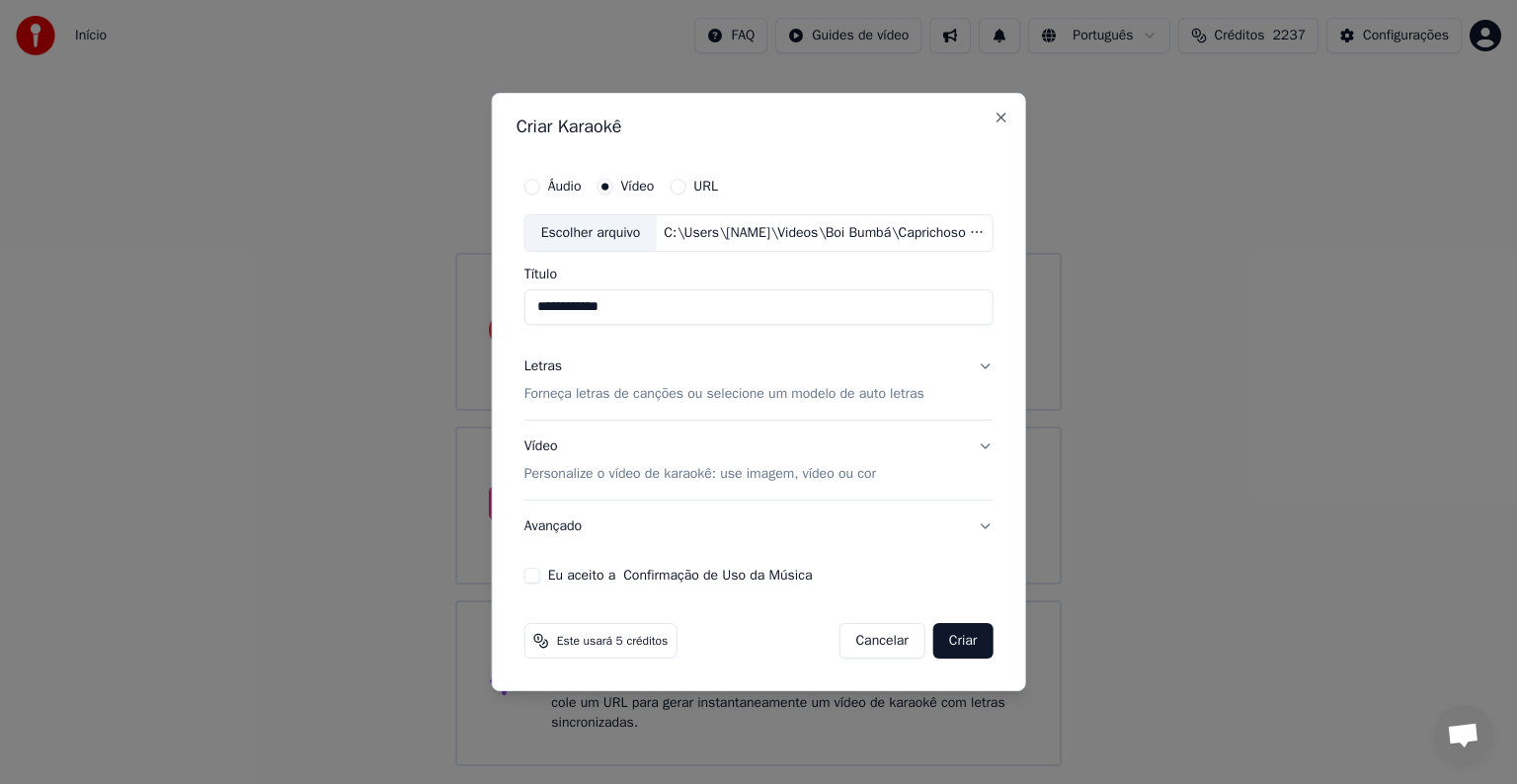 type on "**********" 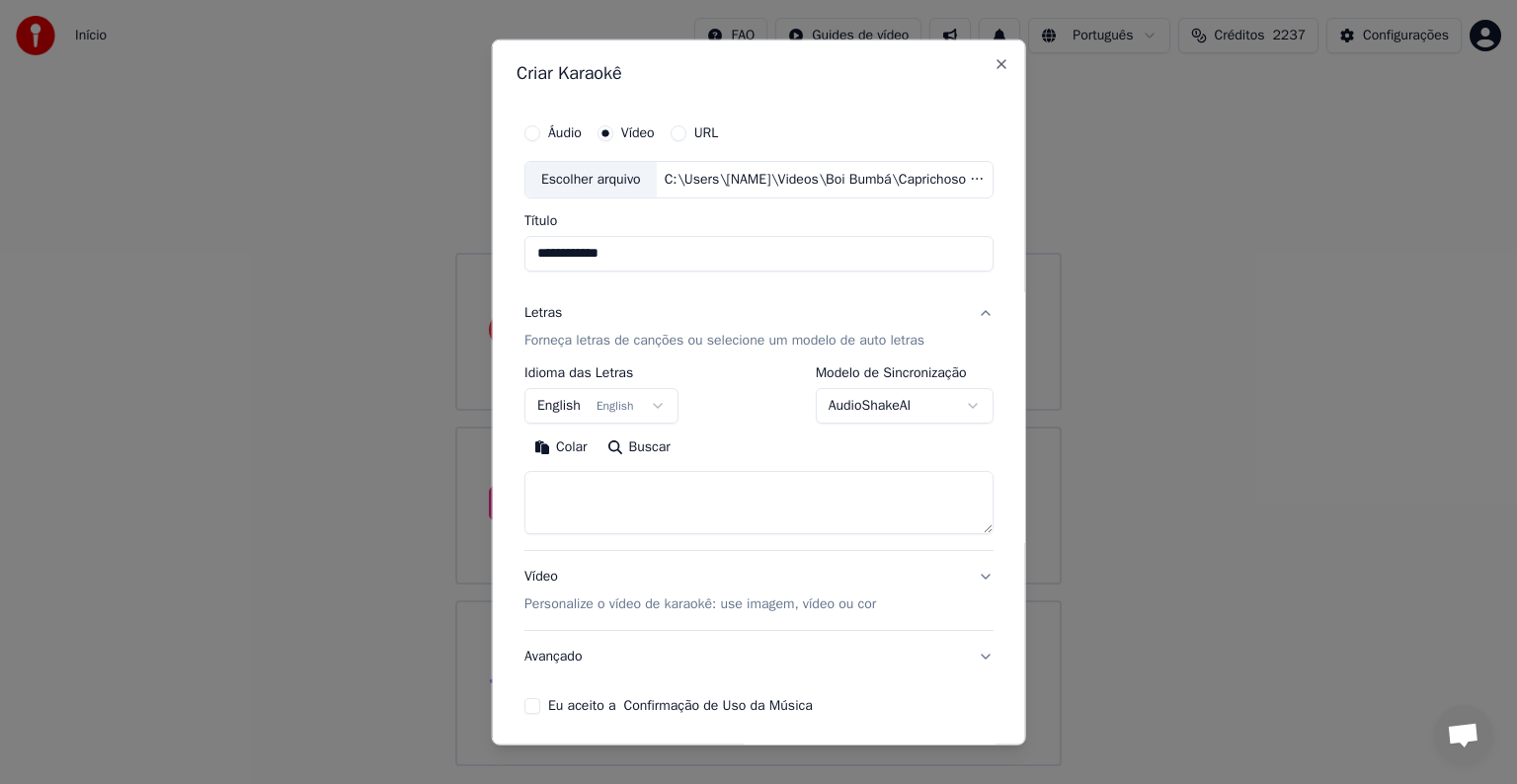 click on "English English" at bounding box center (601, 406) 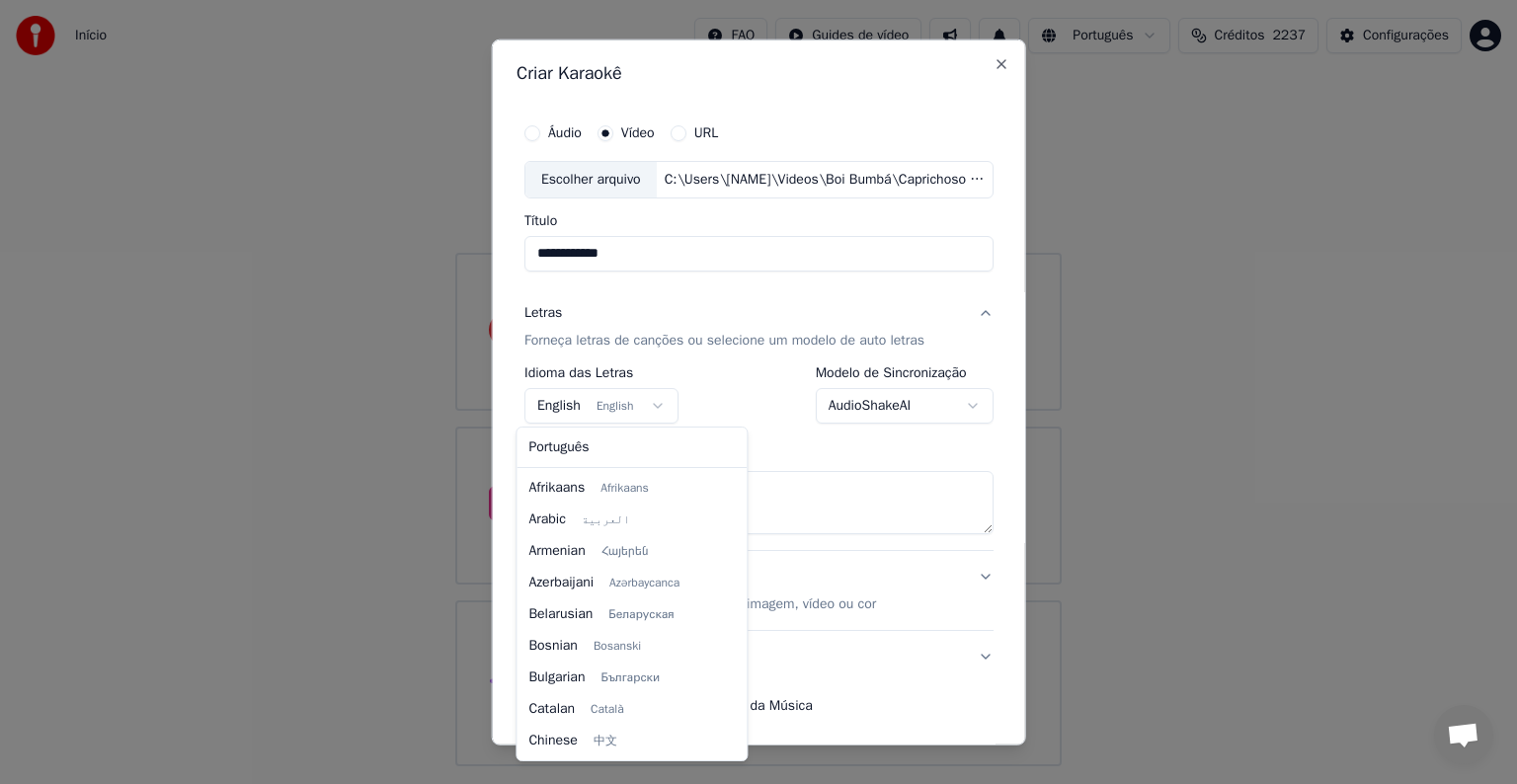 scroll, scrollTop: 158, scrollLeft: 0, axis: vertical 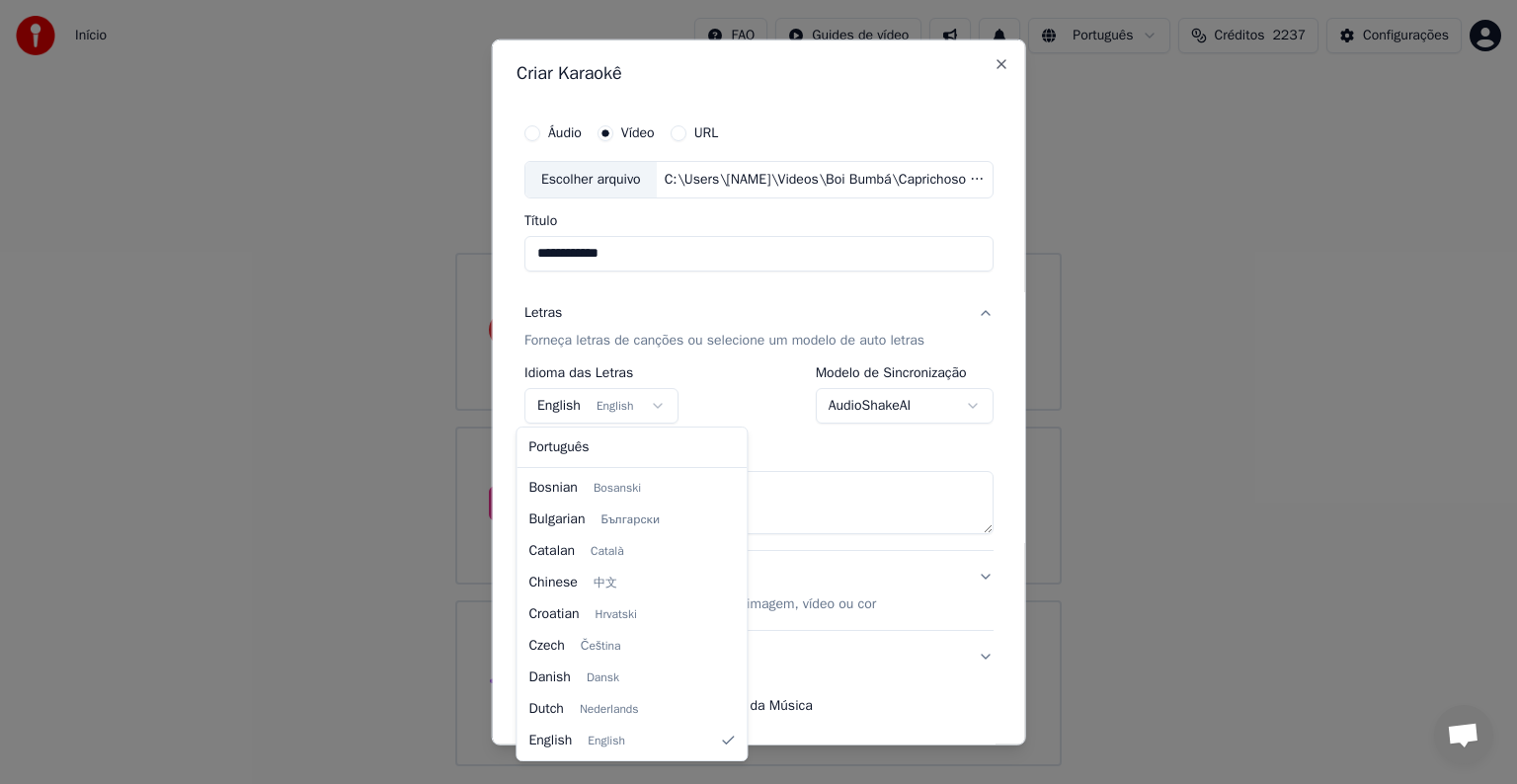 click on "Português Afrikaans Afrikaans Arabic العربية Armenian Հայերեն Azerbaijani Azərbaycanca Belarusian Беларуская Bosnian Bosanski Bulgarian Български Catalan Català Chinese 中文 Croatian Hrvatski Czech Čeština Danish Dansk Dutch Nederlands English English Estonian Eesti Filipino Filipino Finnish Suomi French Français Galician Galego German Deutsch Greek Ελληνικά Hebrew עברית Hindi हिन्दी Hungarian Magyar Icelandic Íslenska Indonesian Bahasa Indonesia Italian Italiano Japanese 日本語 Kannada ಕನ್ನಡ Kazakh Қазақша Korean 한국어 Kurdish Kurmanji Latvian Latviešu Lithuanian Lietuvių Macedonian Македонски Maori Māori Malay Bahasa Melayu Marathi मराठी Nepali नेपाली Norwegian Norsk Persian فارسی Polish Polski Romanian Română Russian Русский Serbian Српски Slovak Slovenčina Slovenian Slovenščina Spanish Español Swahili Kiswahili Swedish Svenska Tamil தமிழ் Thai Urdu" at bounding box center [631, 593] 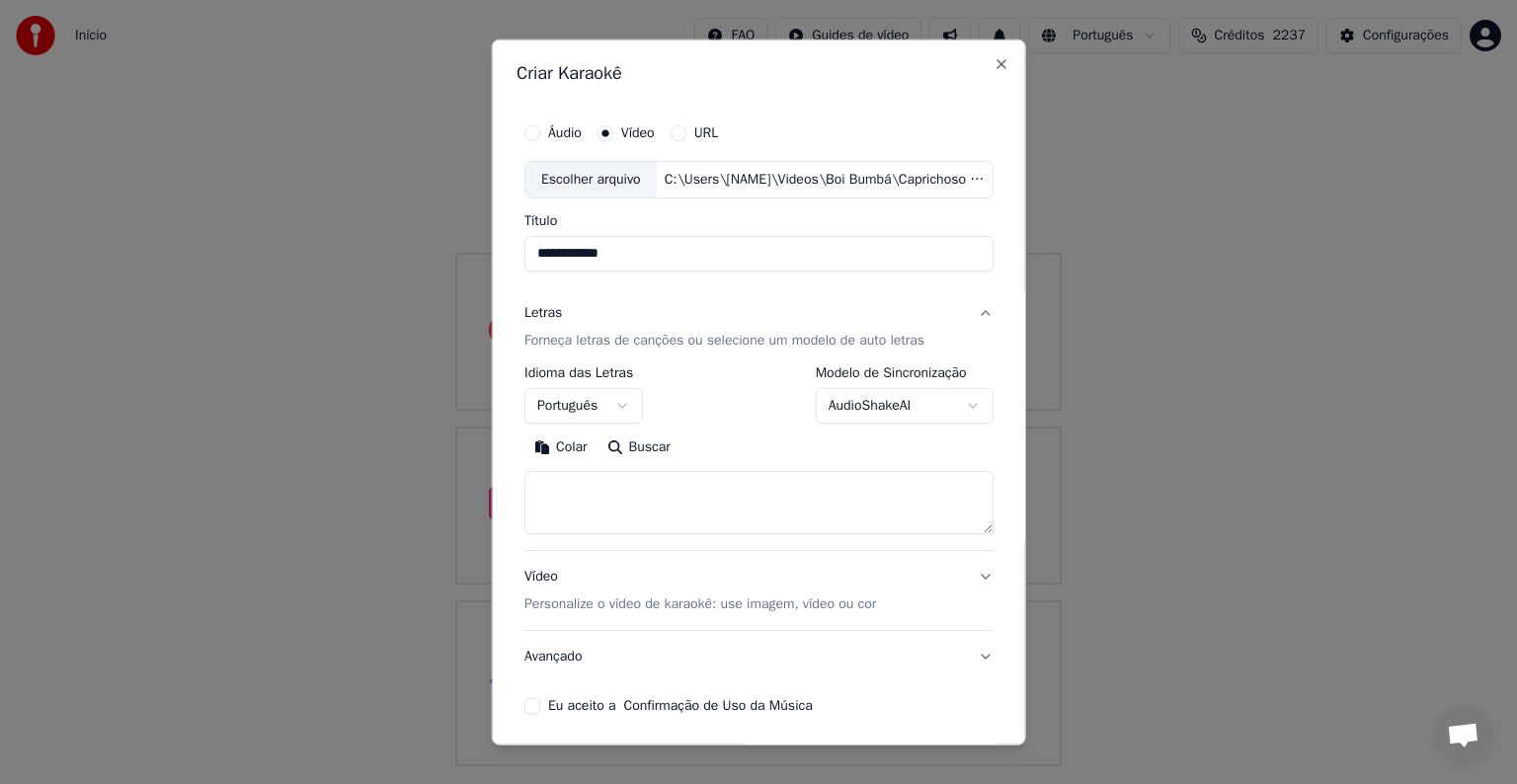 click on "Colar" at bounding box center [561, 447] 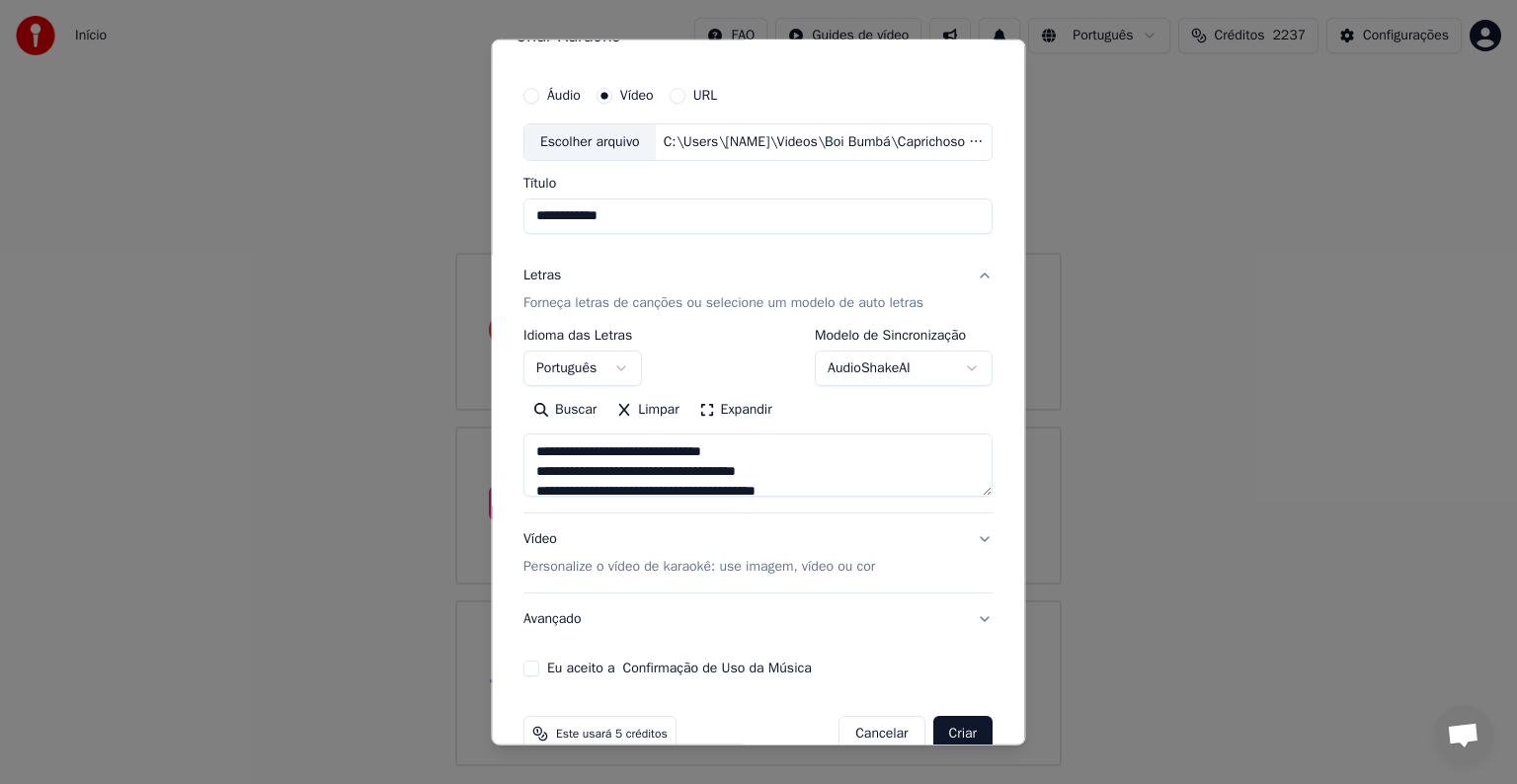 scroll, scrollTop: 75, scrollLeft: 0, axis: vertical 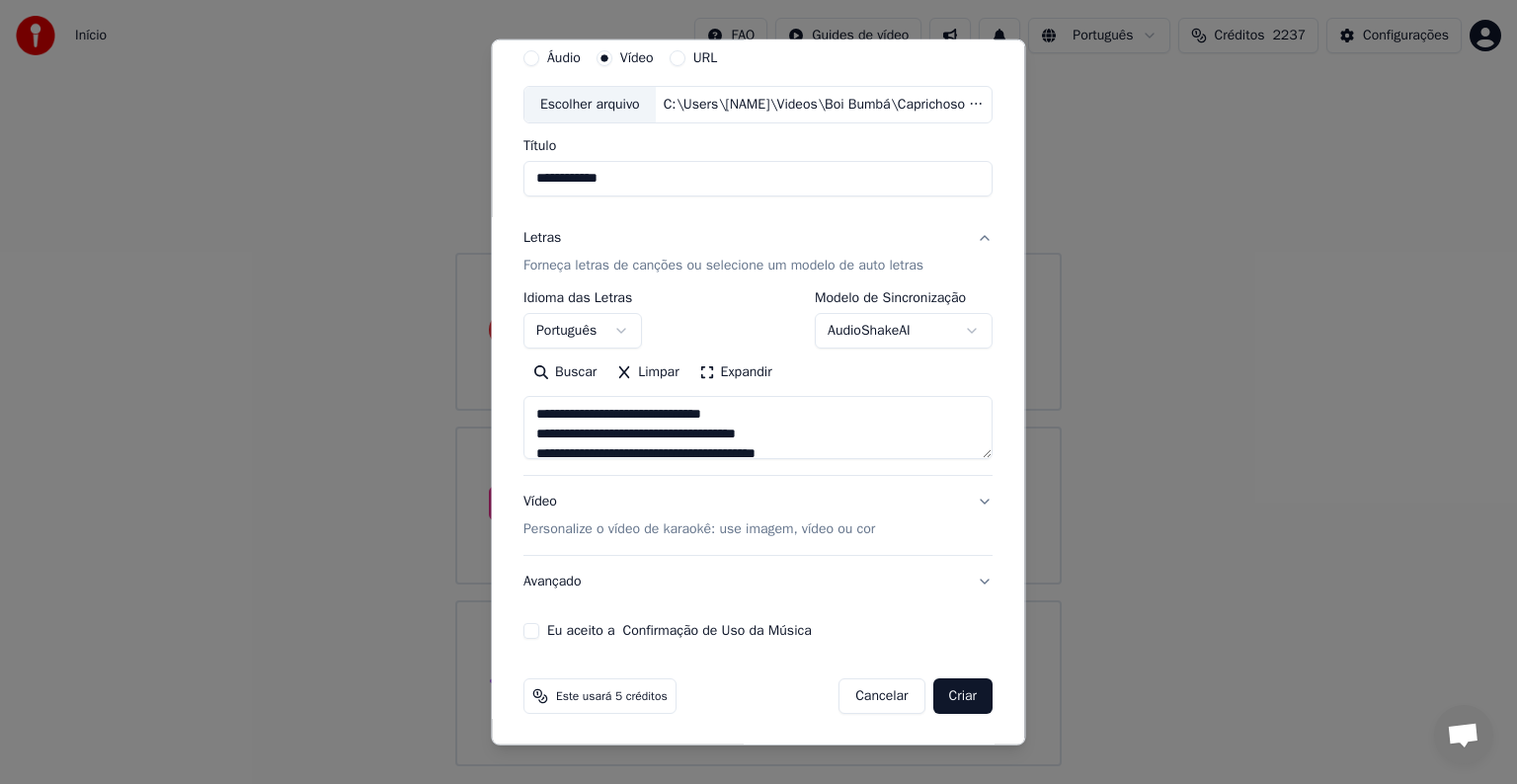 click on "Personalize o vídeo de karaokê: use imagem, vídeo ou cor" at bounding box center [699, 529] 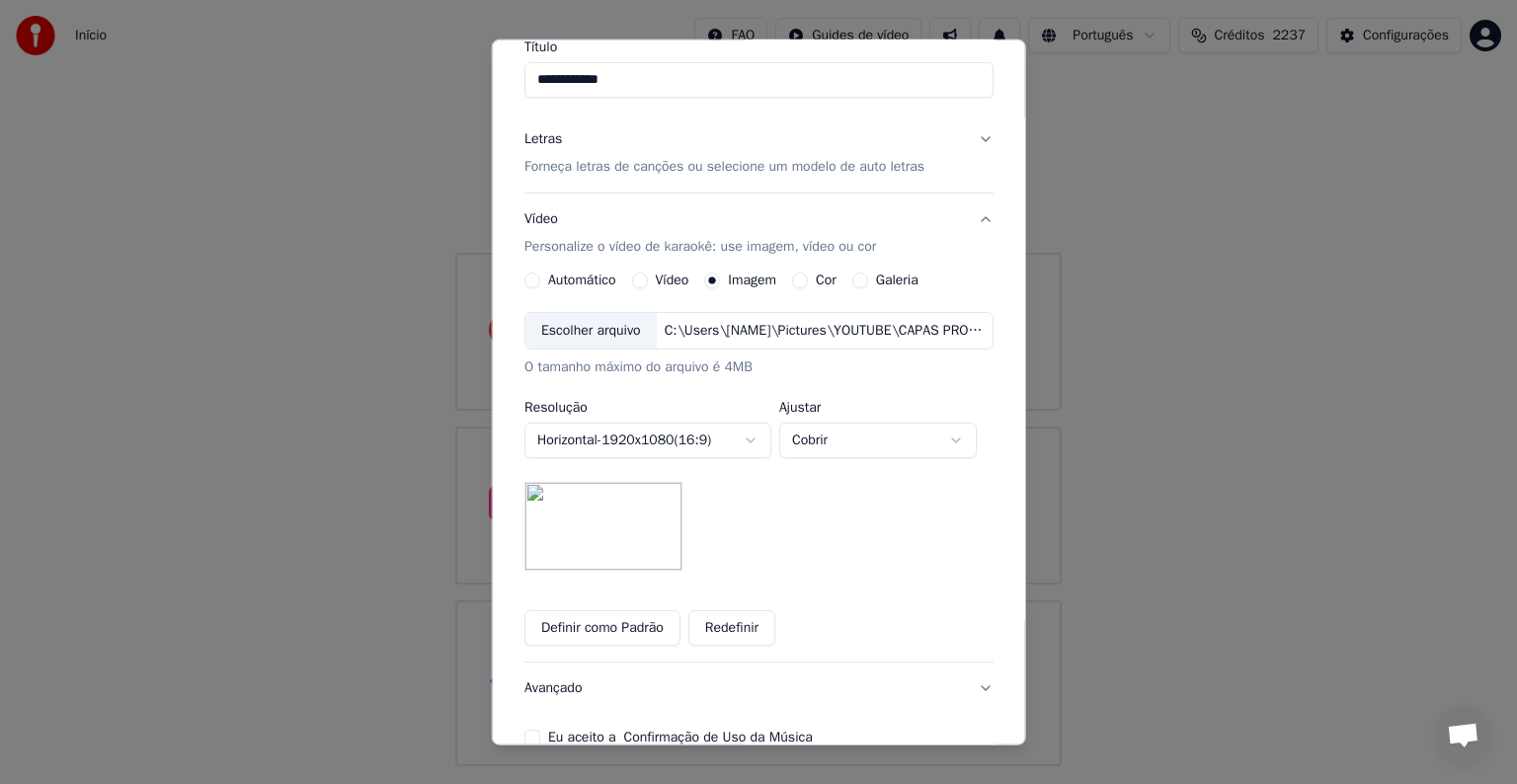 scroll, scrollTop: 273, scrollLeft: 0, axis: vertical 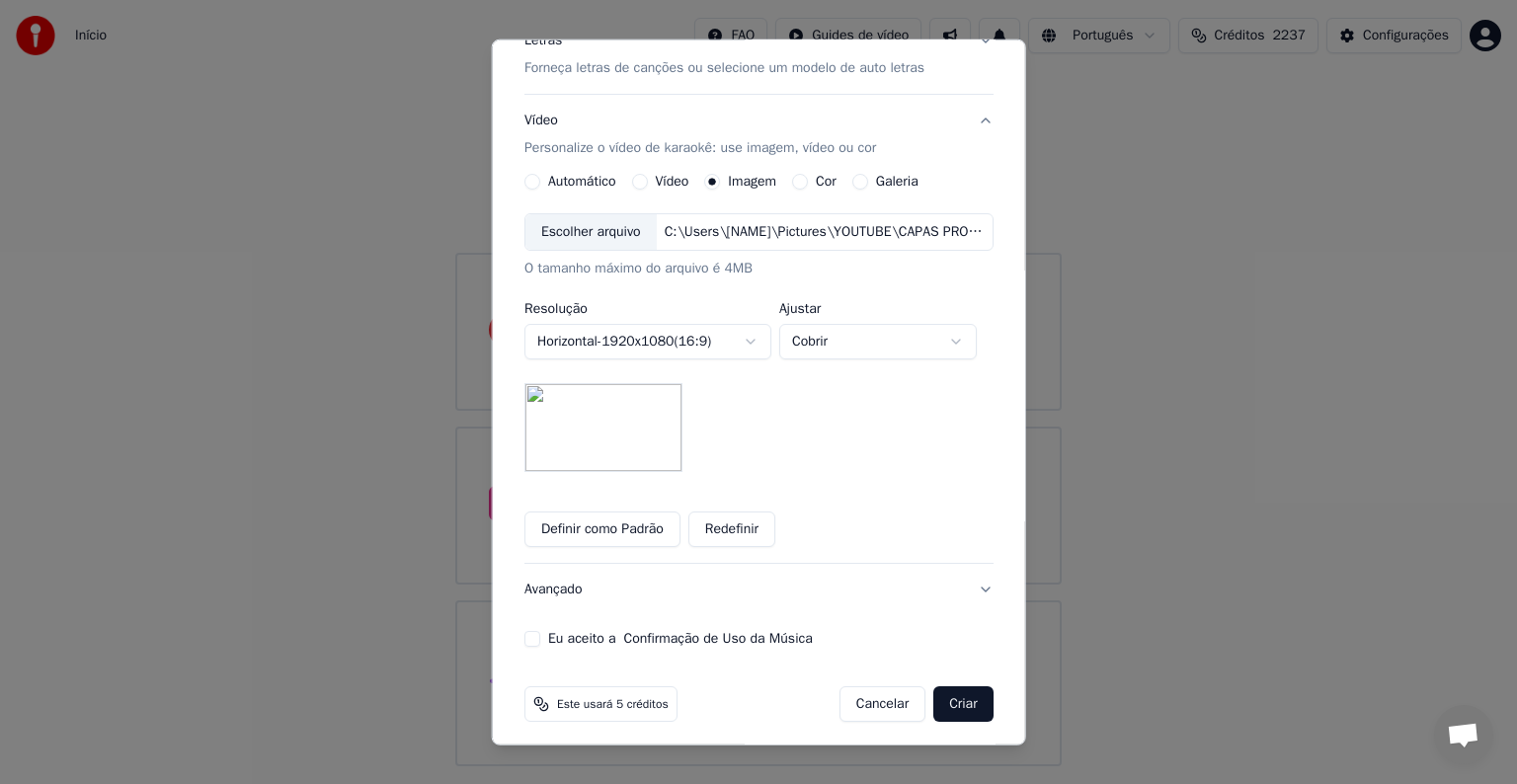 click on "Eu aceito a   Confirmação de Uso da Música" at bounding box center (680, 639) 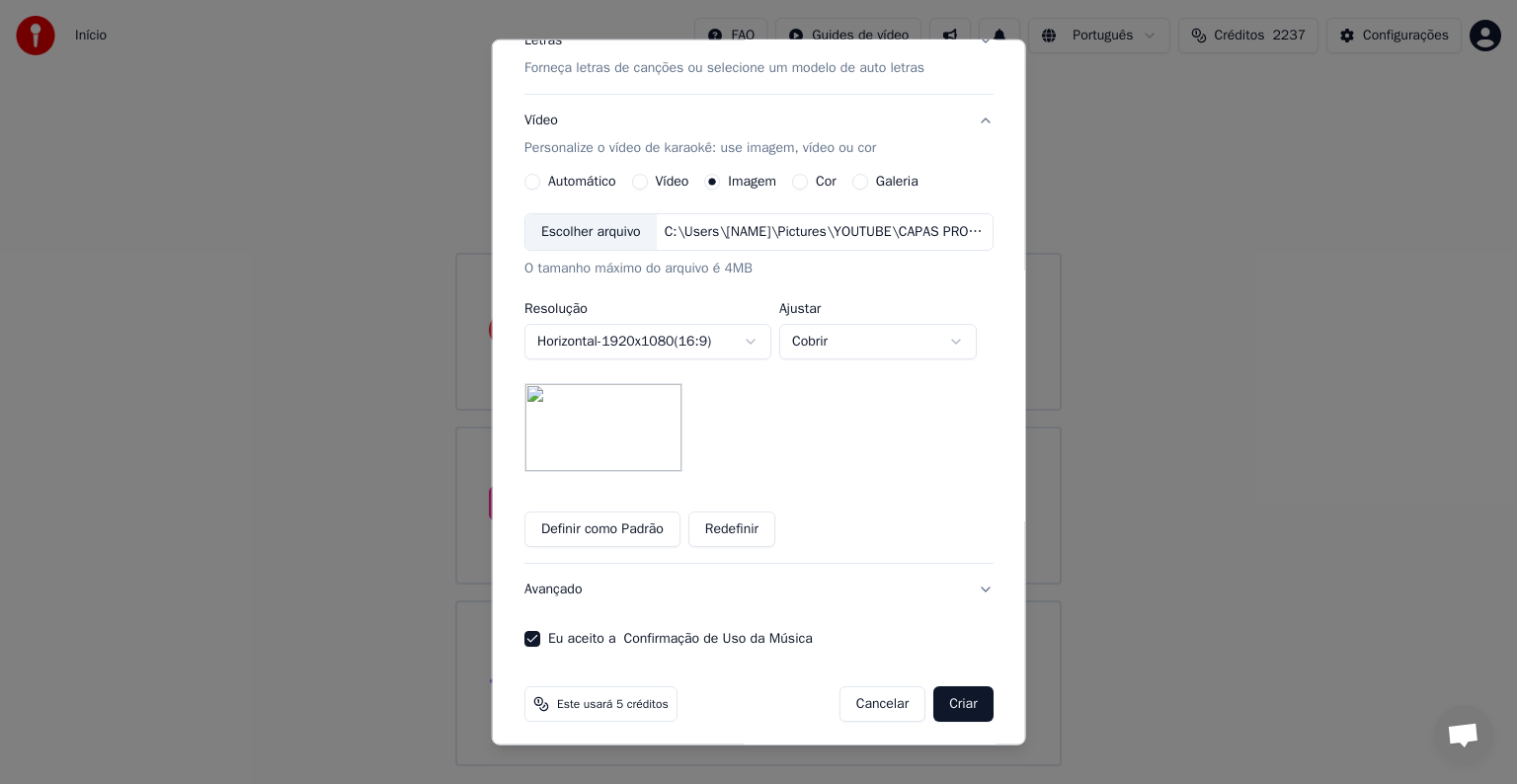 click on "Avançado" at bounding box center (758, 589) 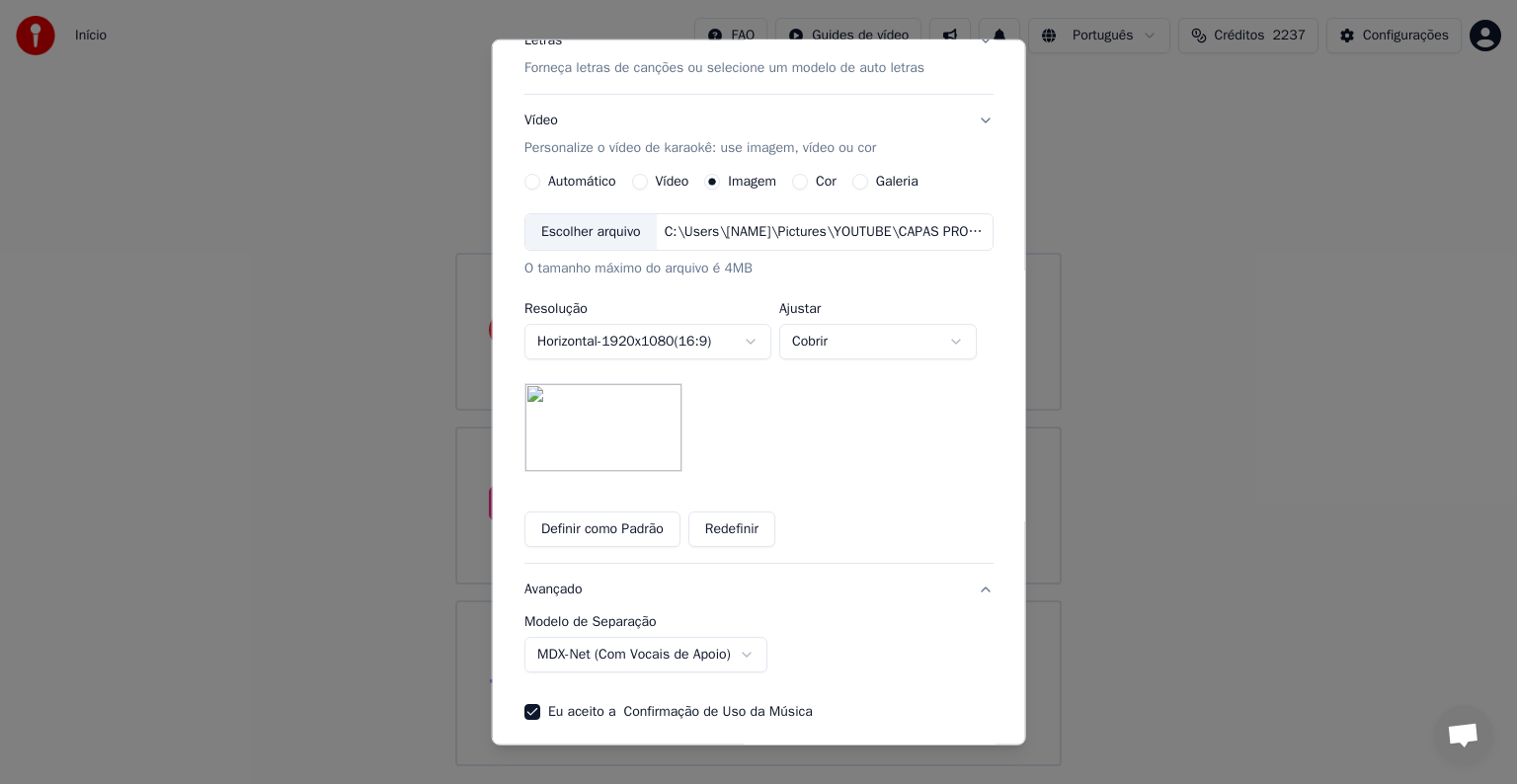 scroll, scrollTop: 0, scrollLeft: 0, axis: both 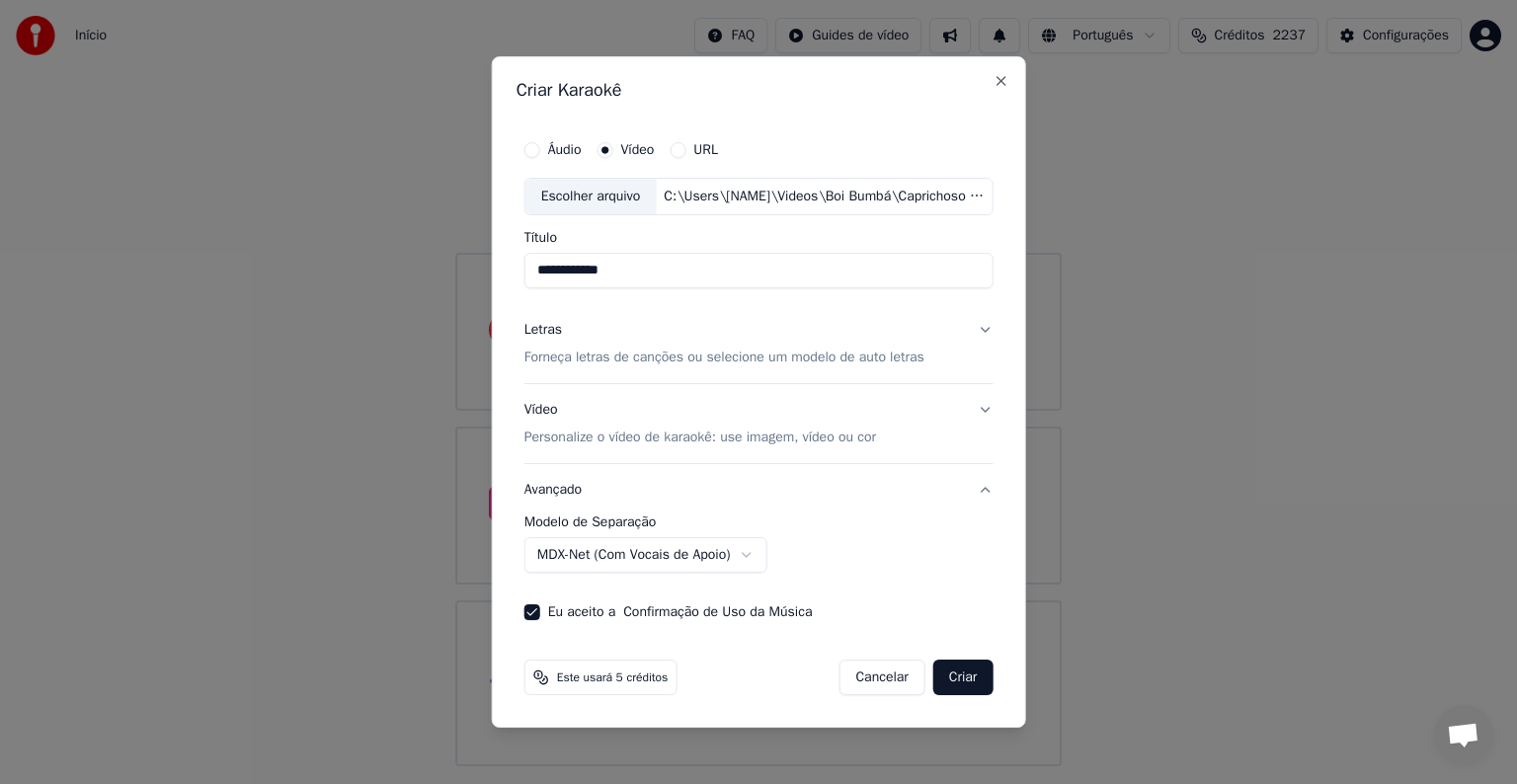 click on "Criar" at bounding box center [963, 677] 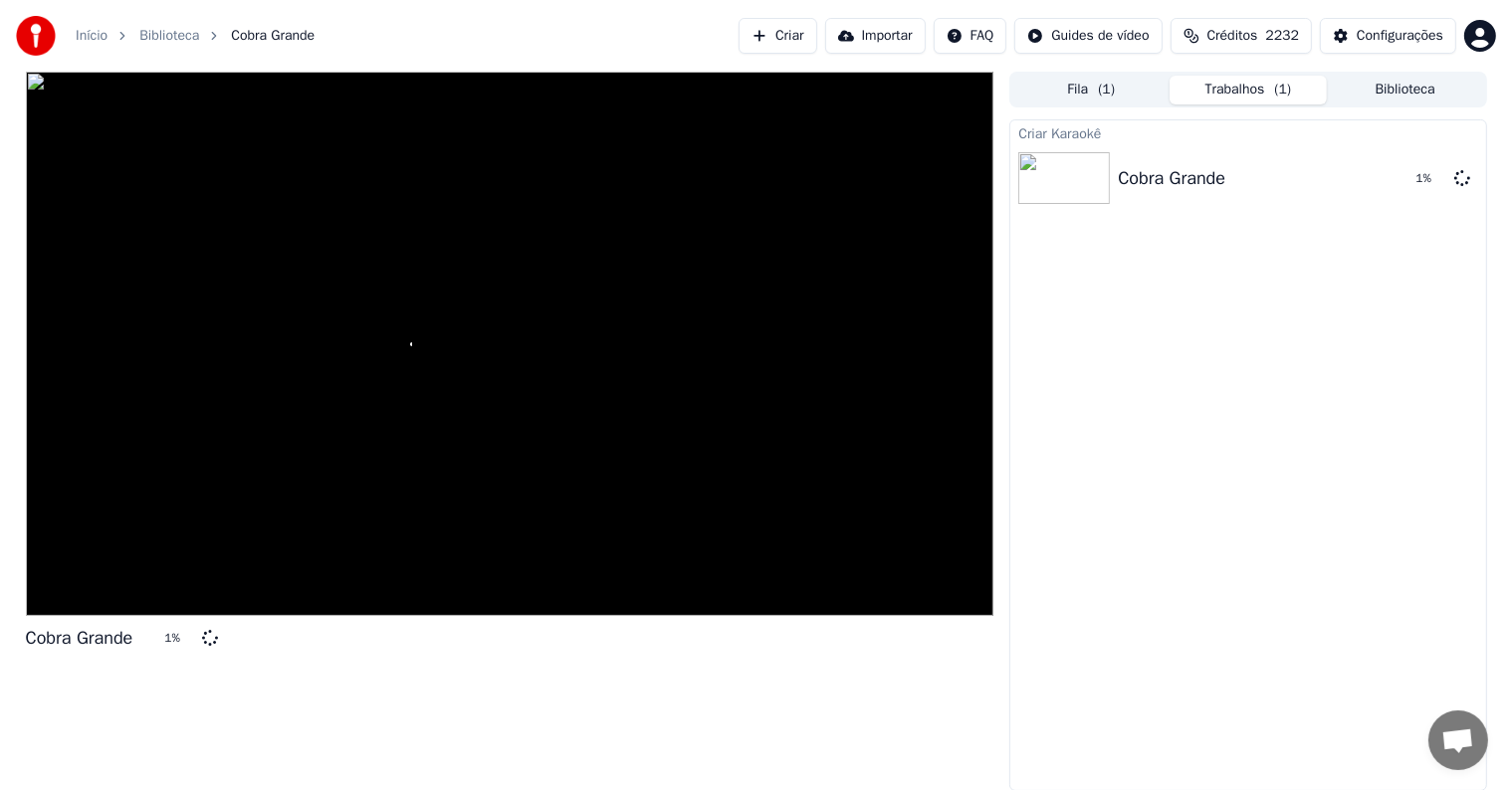 click on "Biblioteca" at bounding box center [1405, 90] 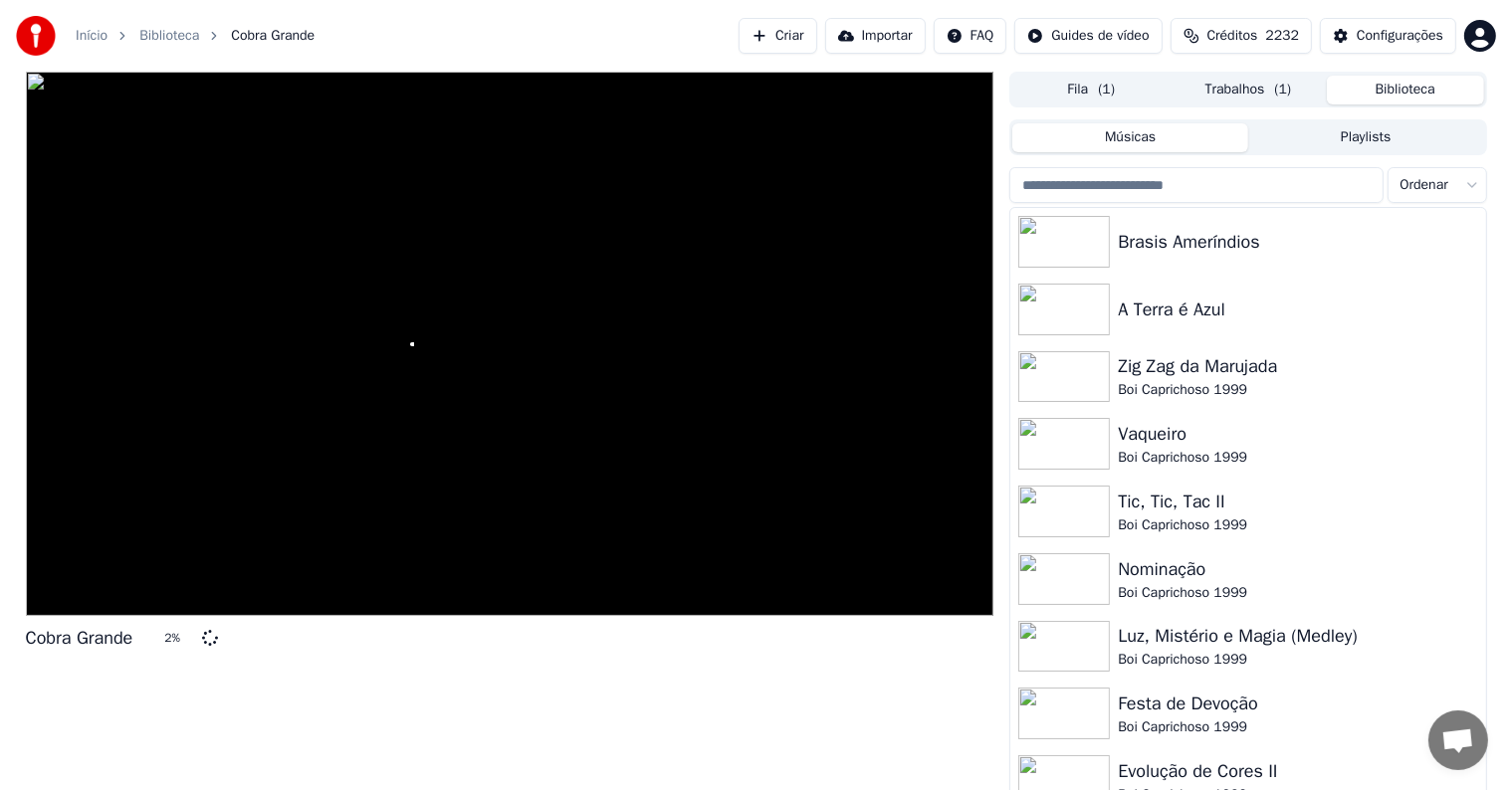 click on "Fila ( 1 )" at bounding box center (1091, 90) 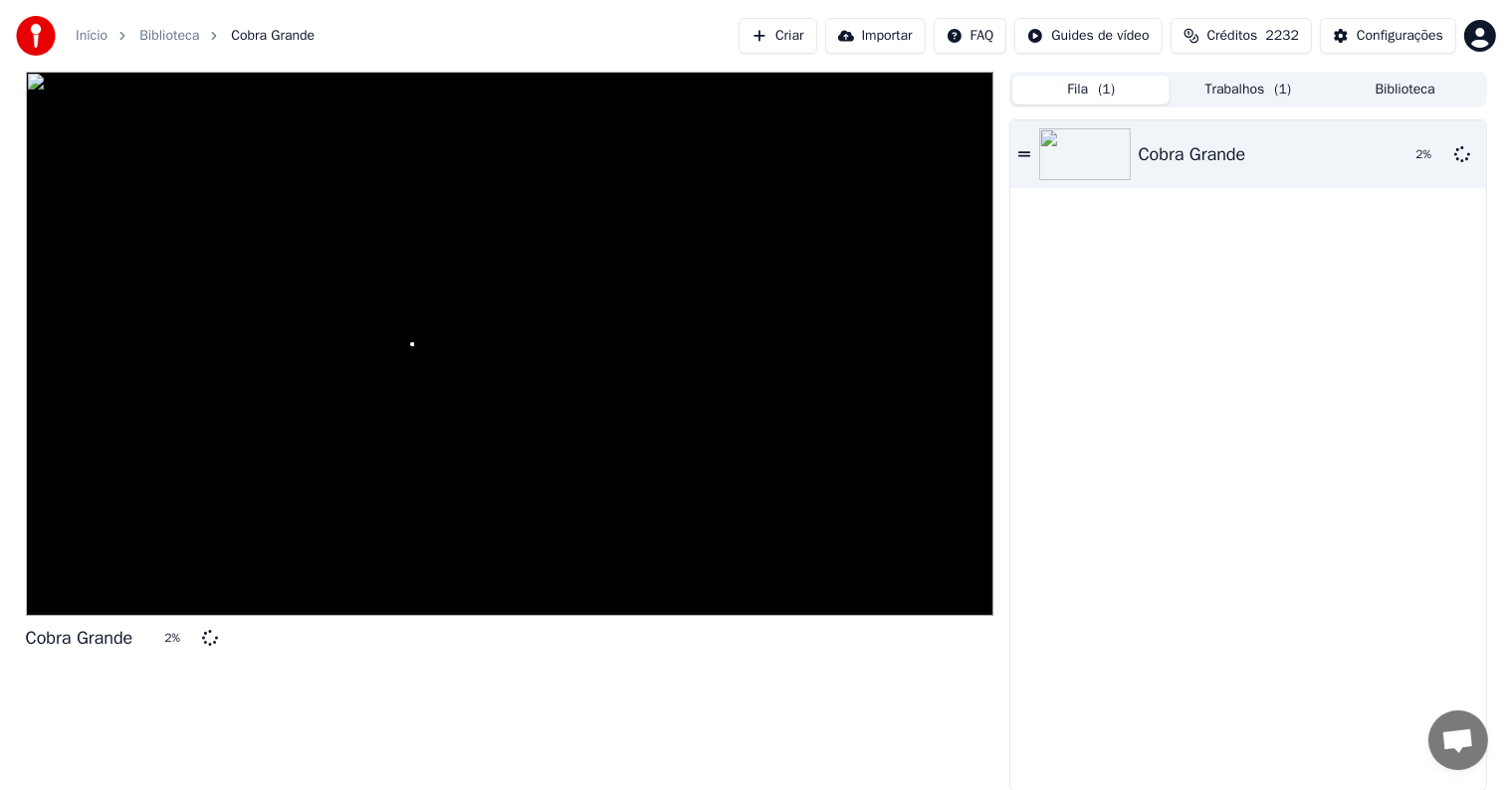 click on "Trabalhos ( 1 )" at bounding box center [1248, 90] 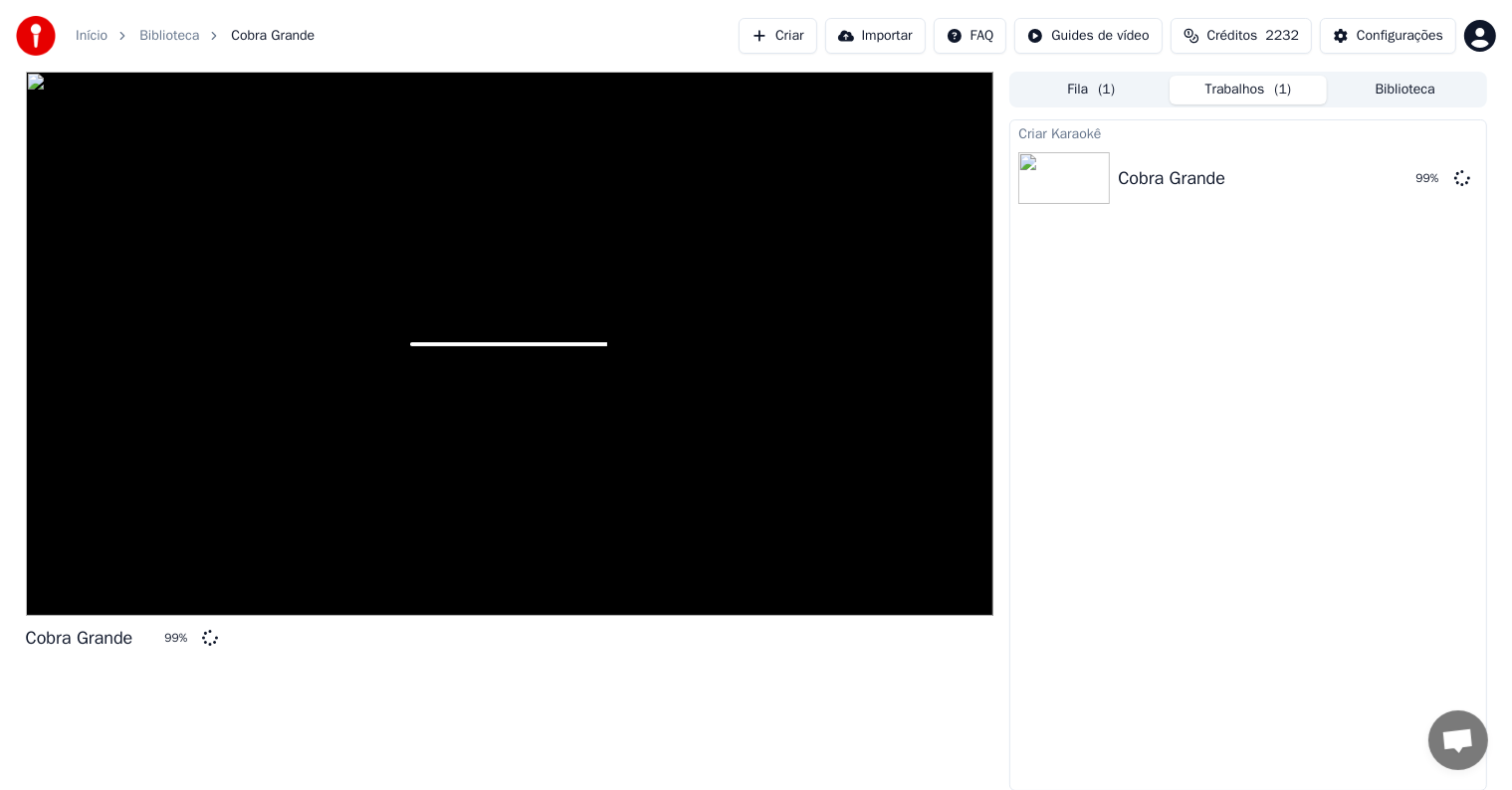 click on "Criar" at bounding box center (777, 36) 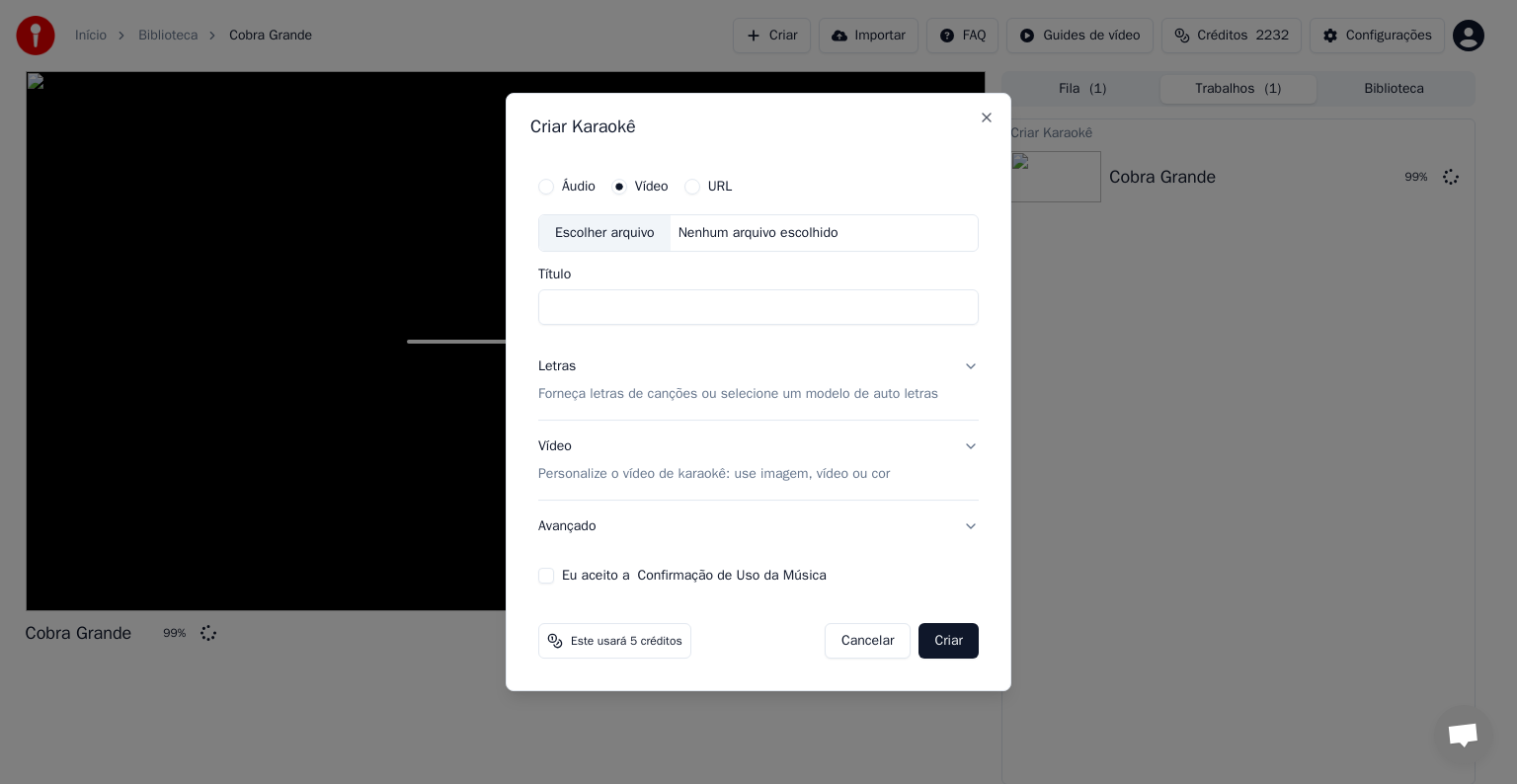 click on "Escolher arquivo" at bounding box center [604, 233] 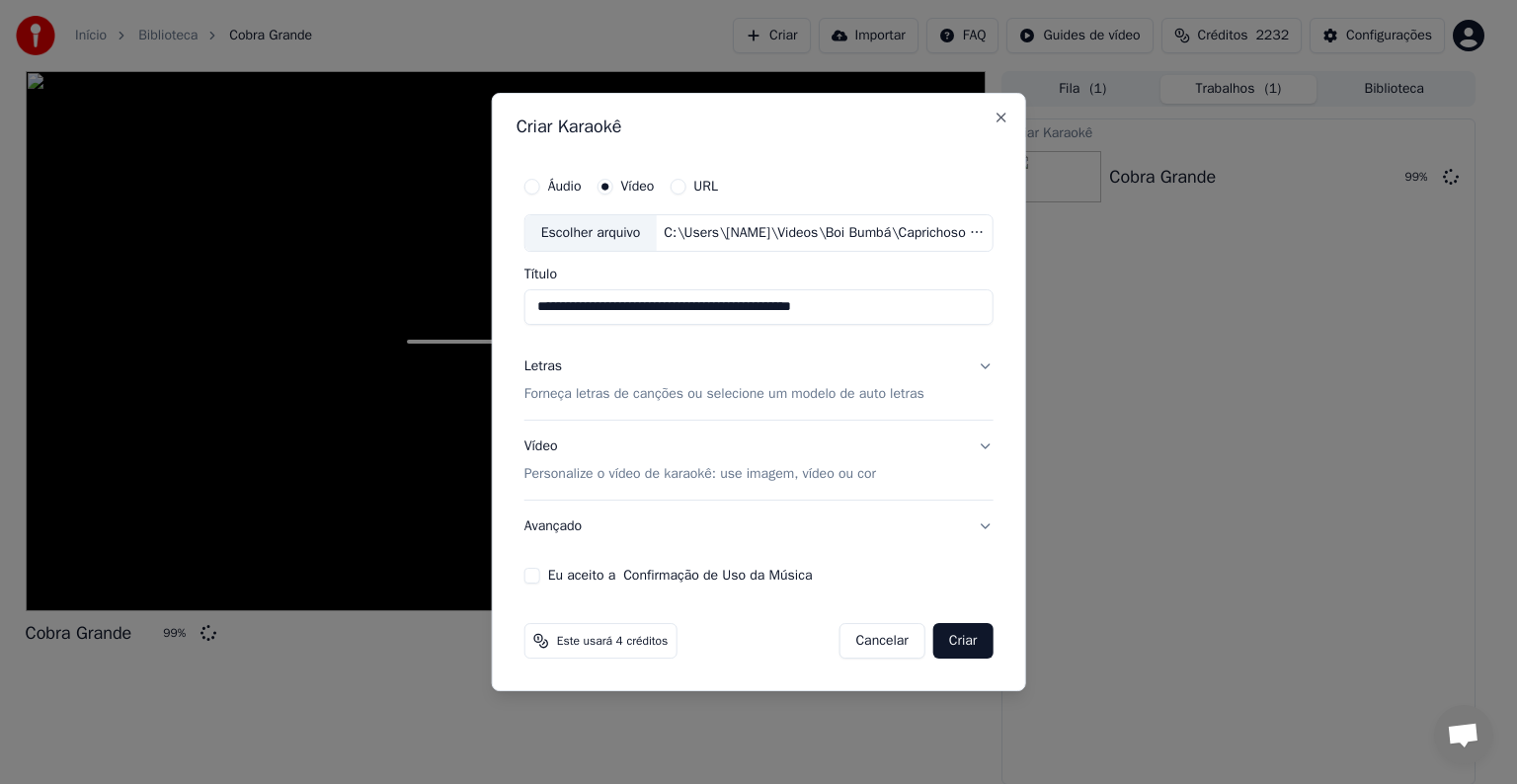 drag, startPoint x: 731, startPoint y: 305, endPoint x: 905, endPoint y: 317, distance: 174.4133 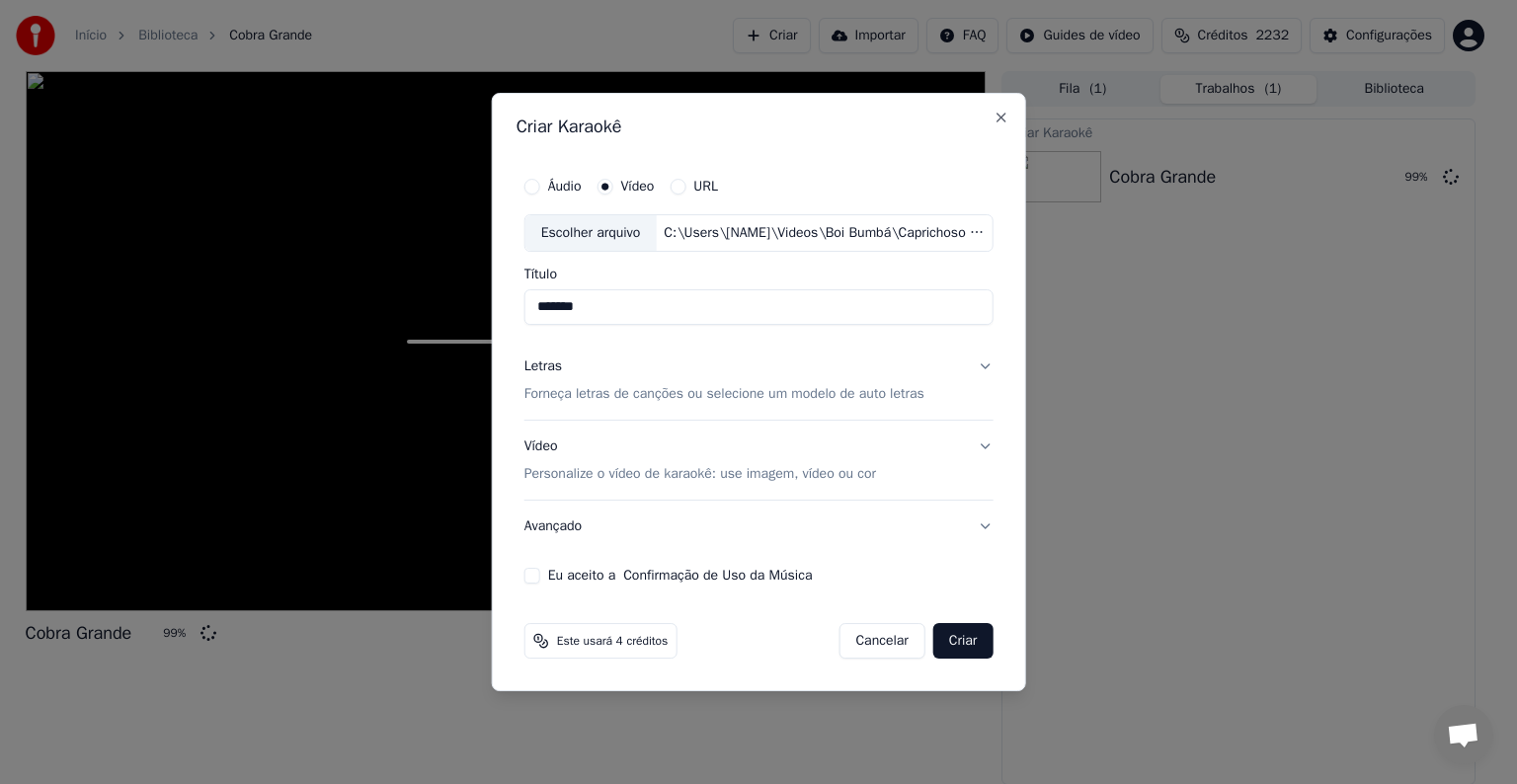 type on "*******" 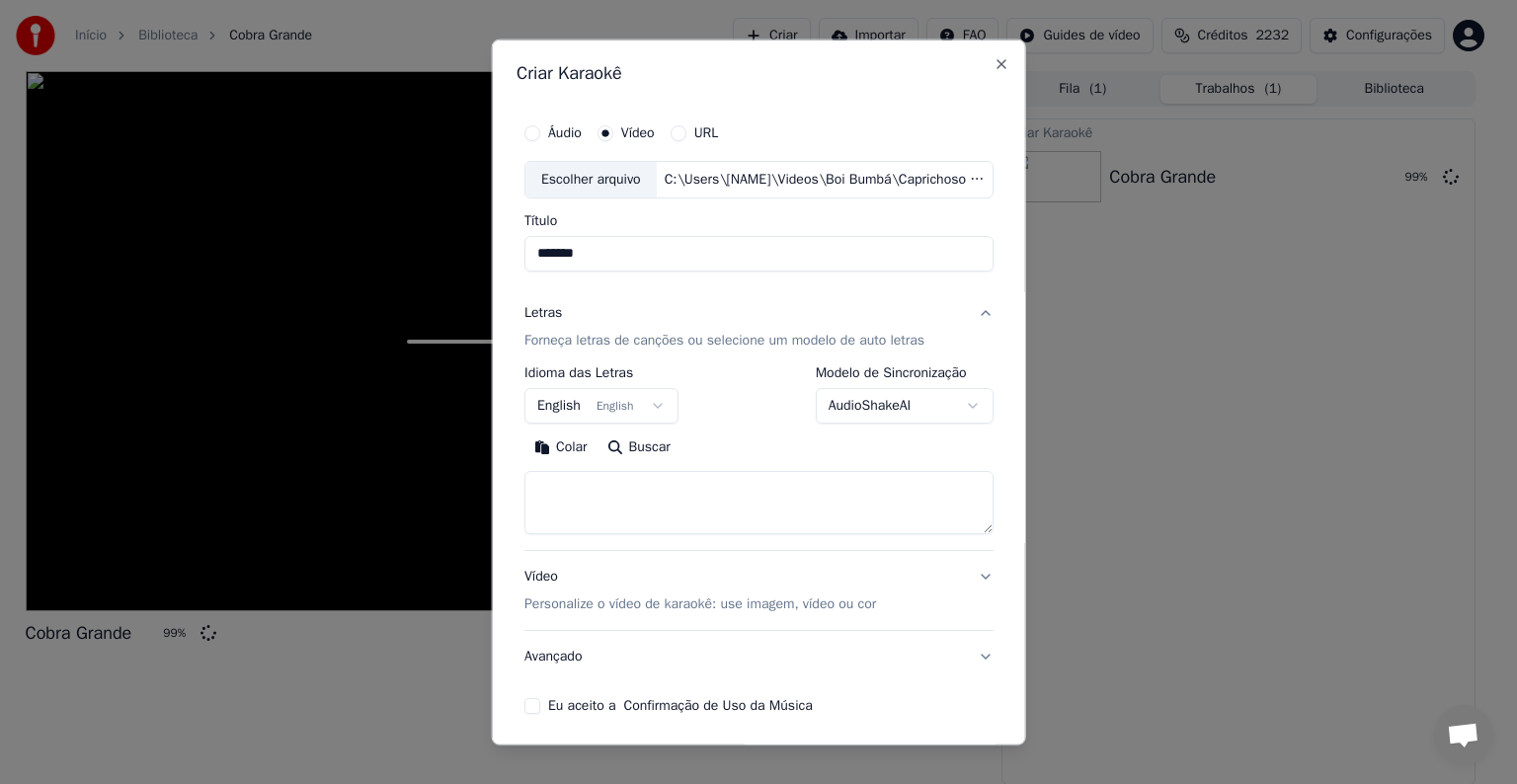 click on "English English" at bounding box center (601, 406) 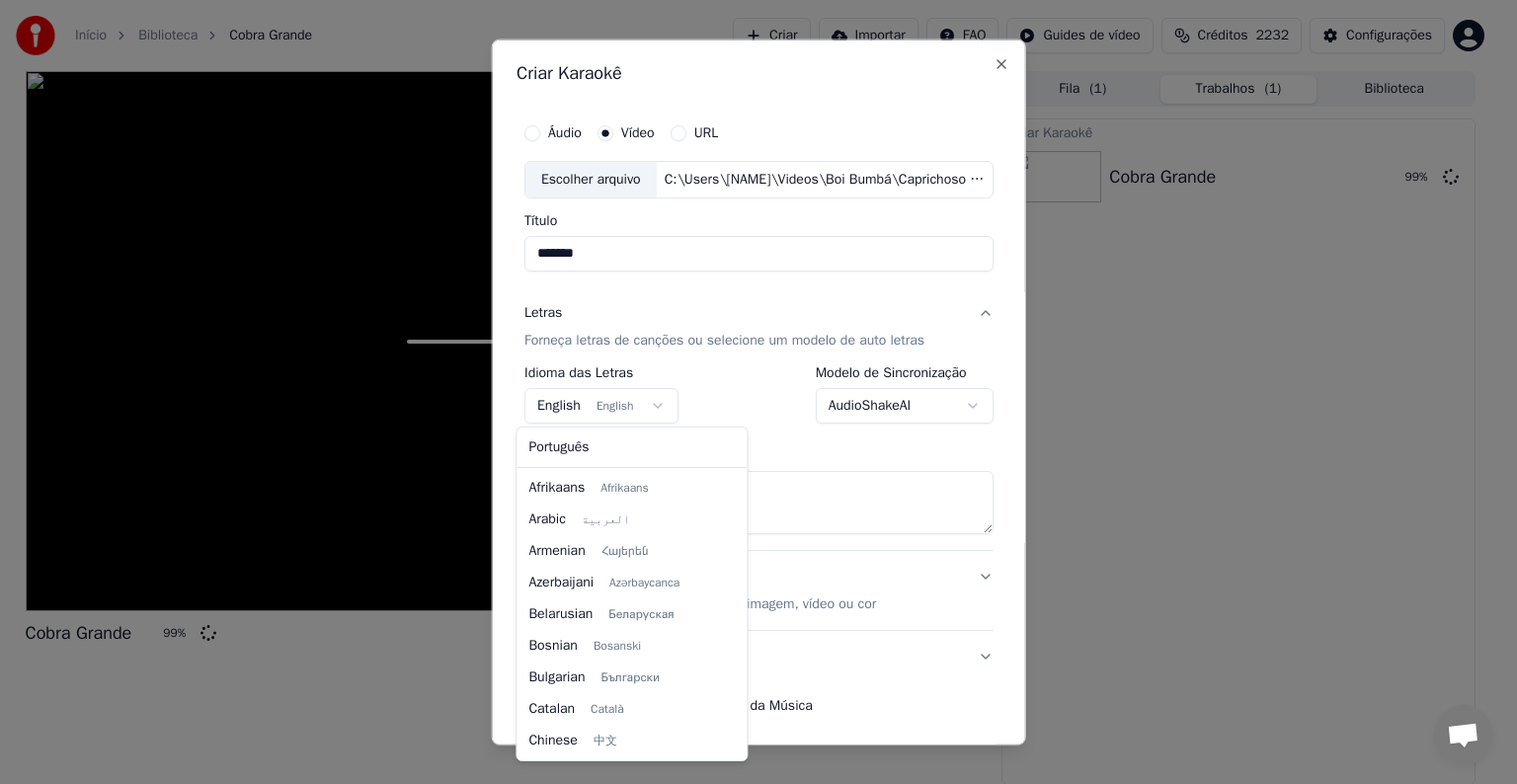 scroll, scrollTop: 158, scrollLeft: 0, axis: vertical 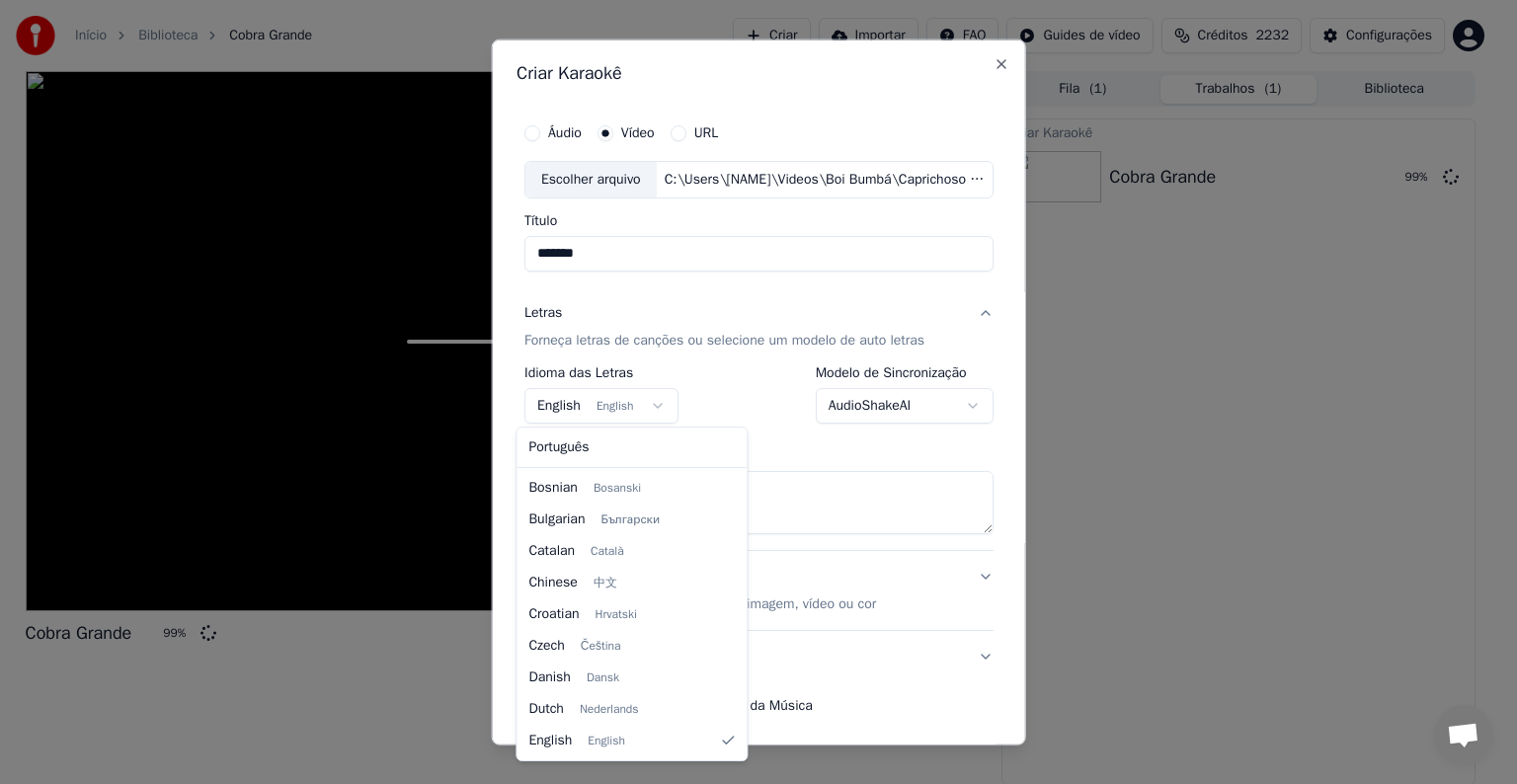 select on "**" 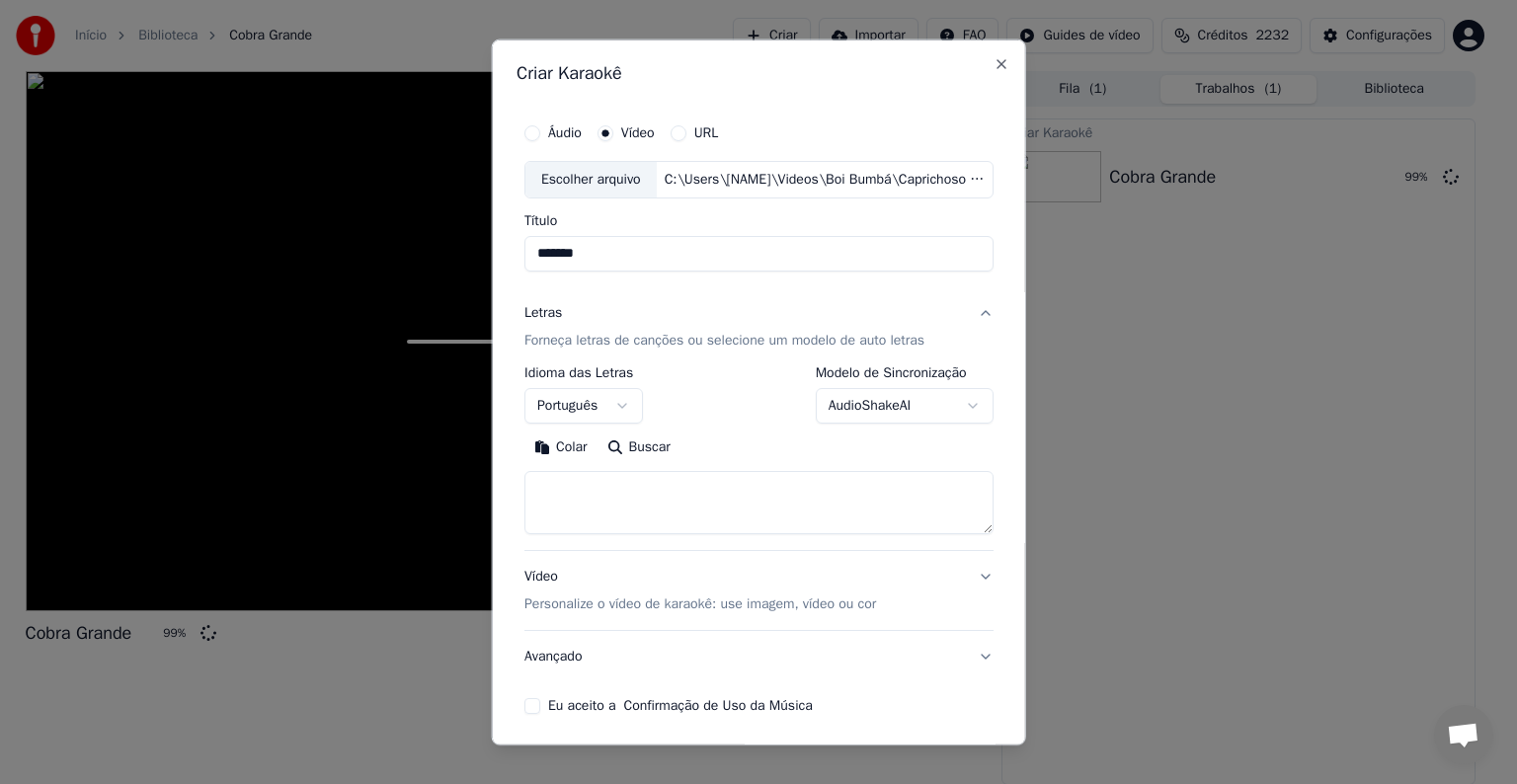 click on "Colar" at bounding box center [561, 447] 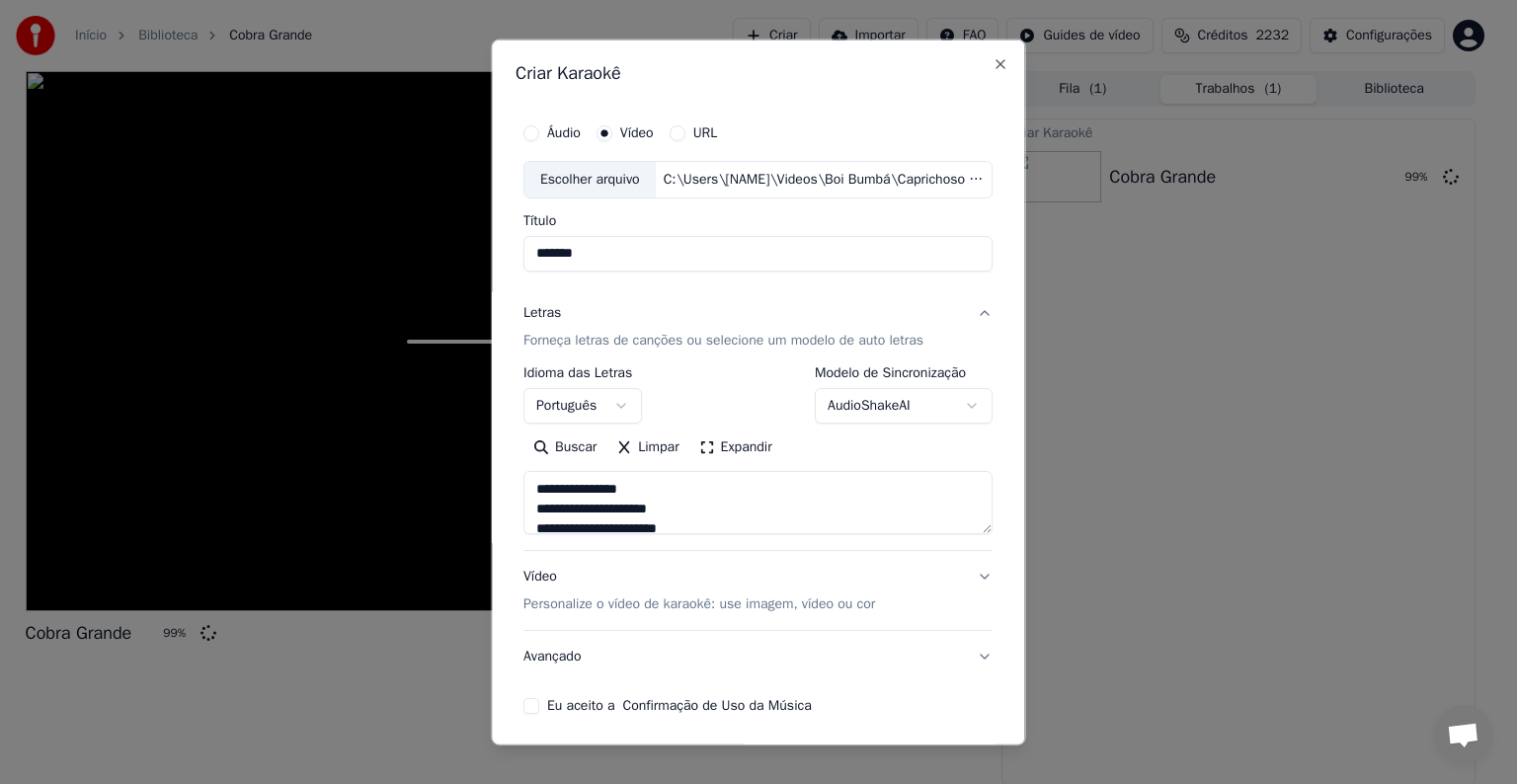 click on "Eu aceito a   Confirmação de Uso da Música" at bounding box center [679, 706] 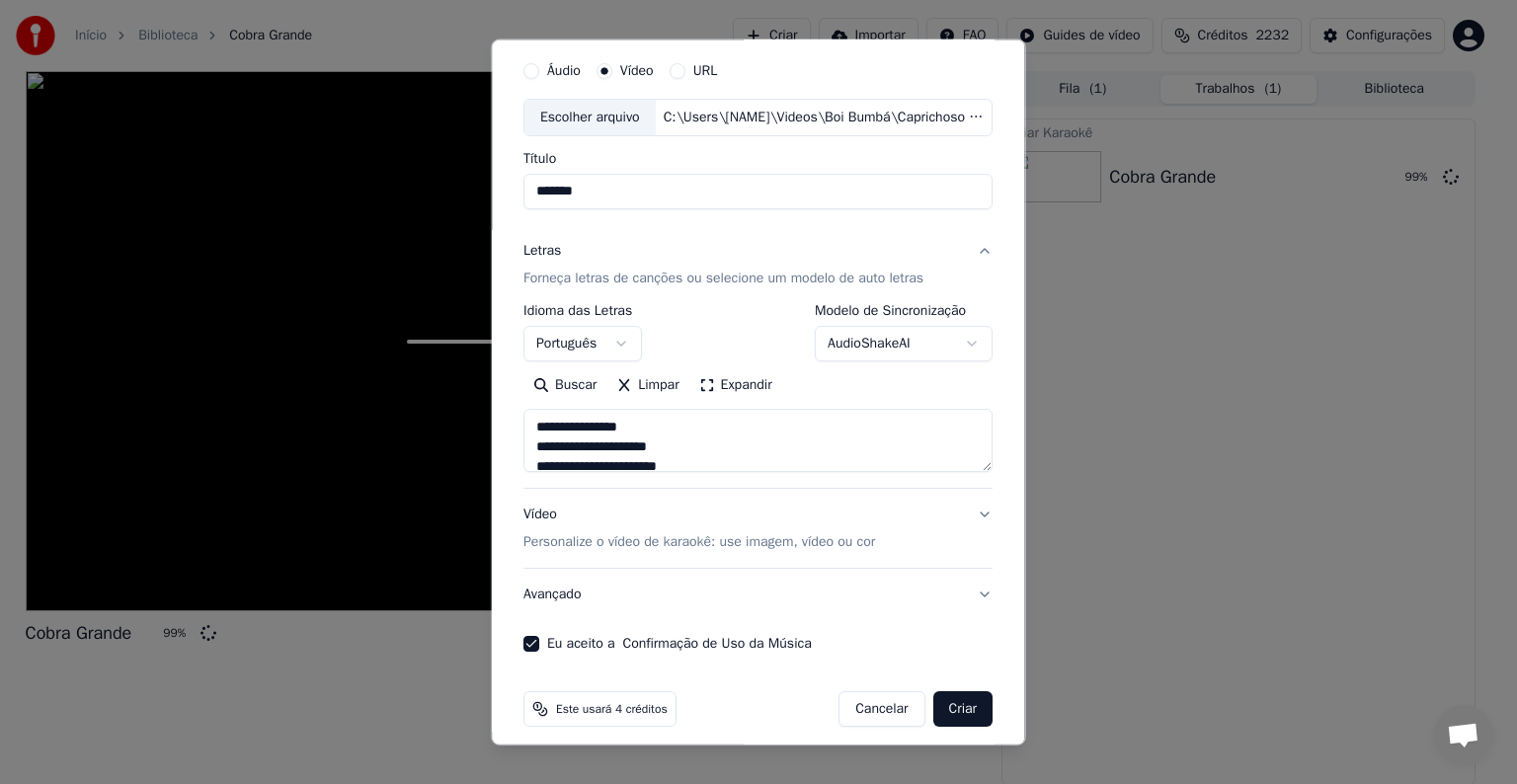 scroll, scrollTop: 75, scrollLeft: 0, axis: vertical 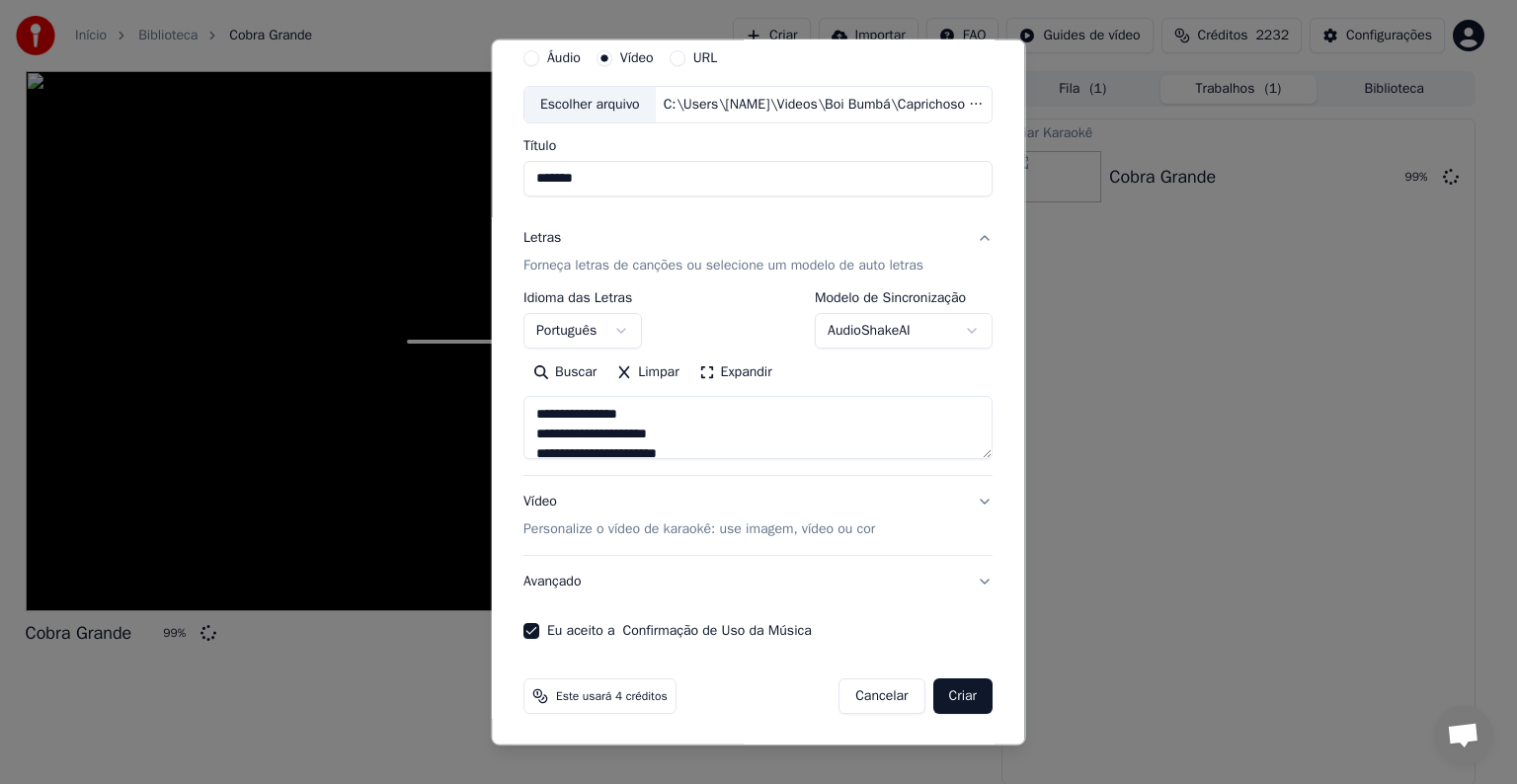 click on "Criar" at bounding box center (963, 696) 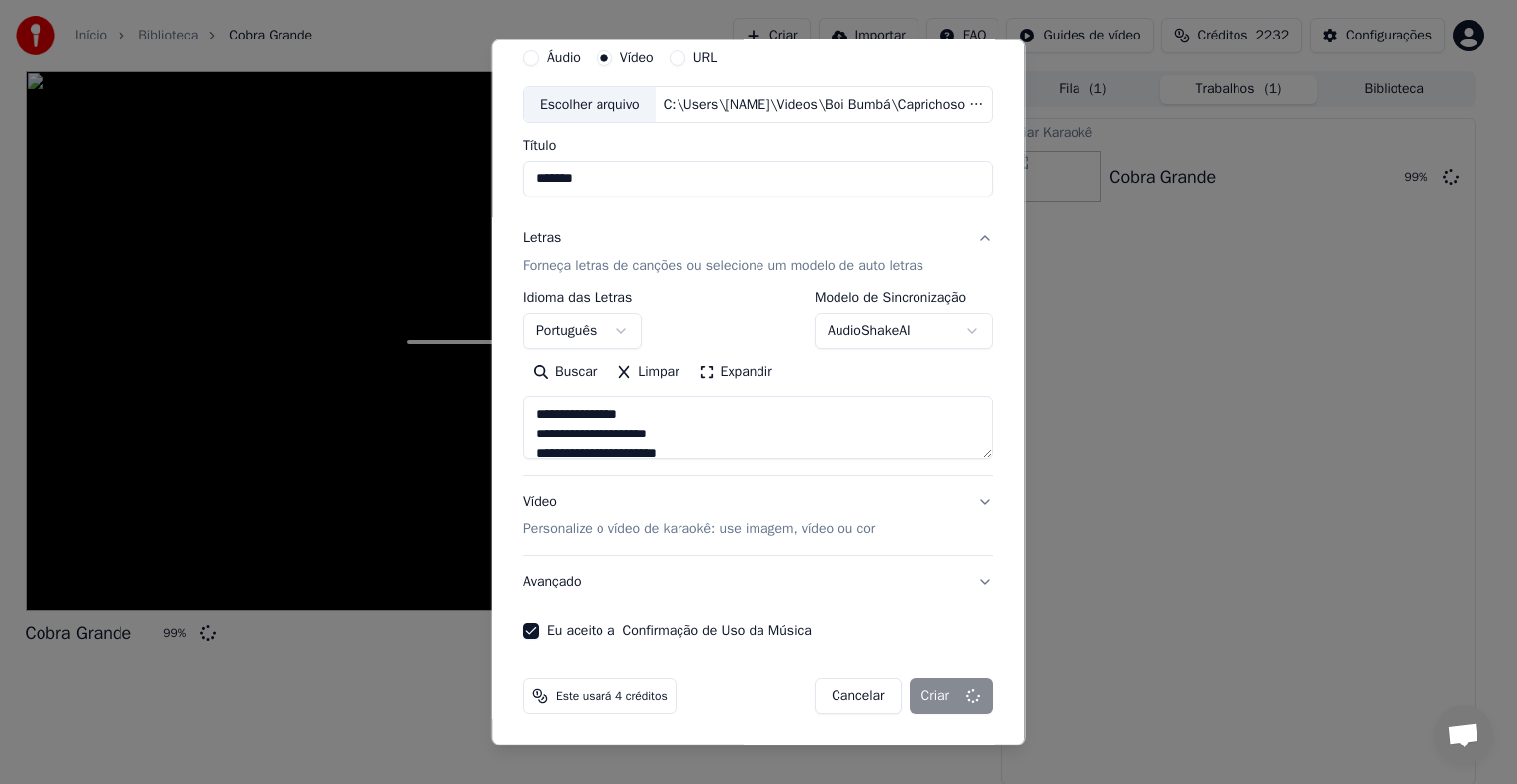 type on "**********" 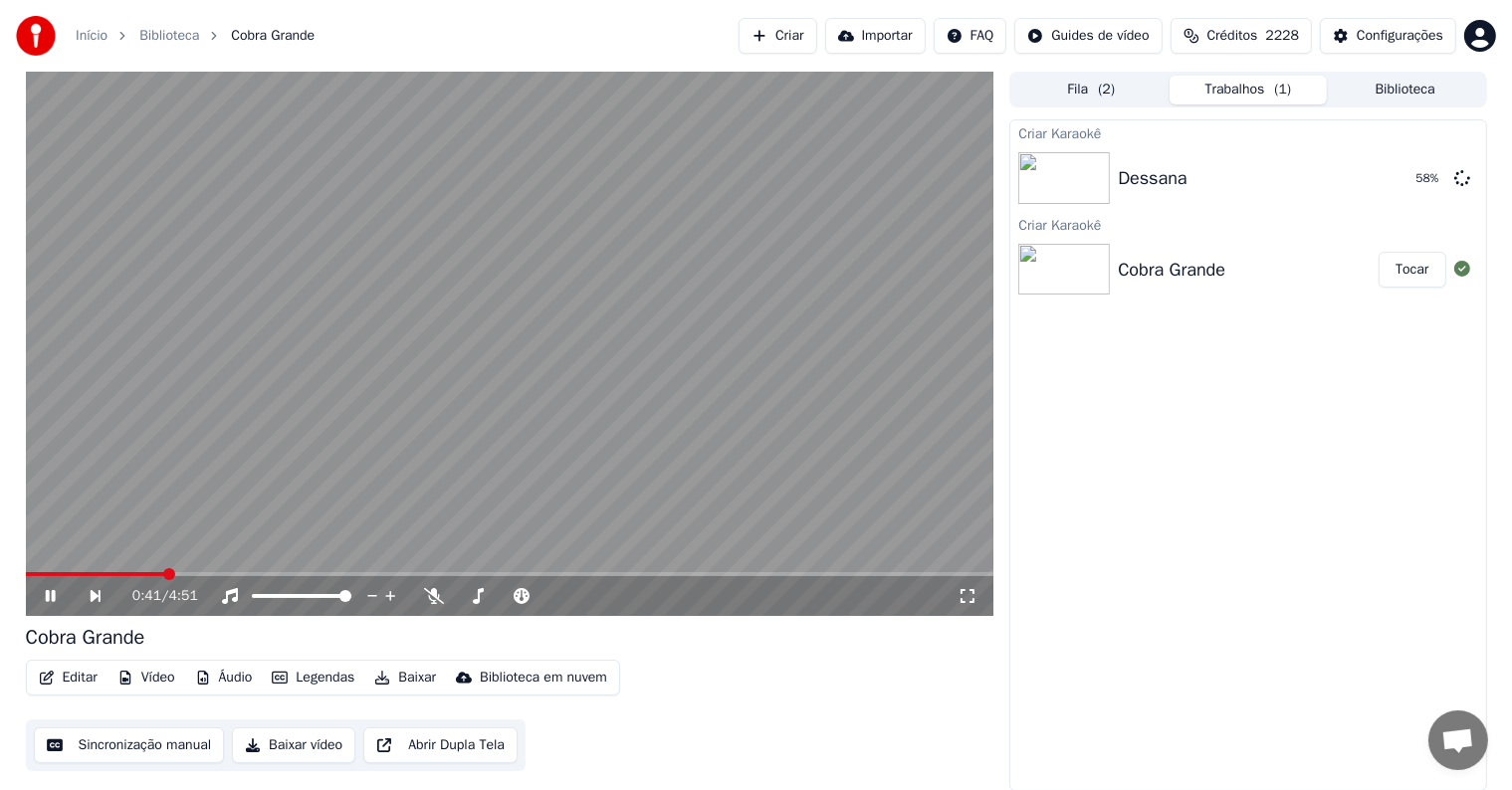 click at bounding box center [510, 343] 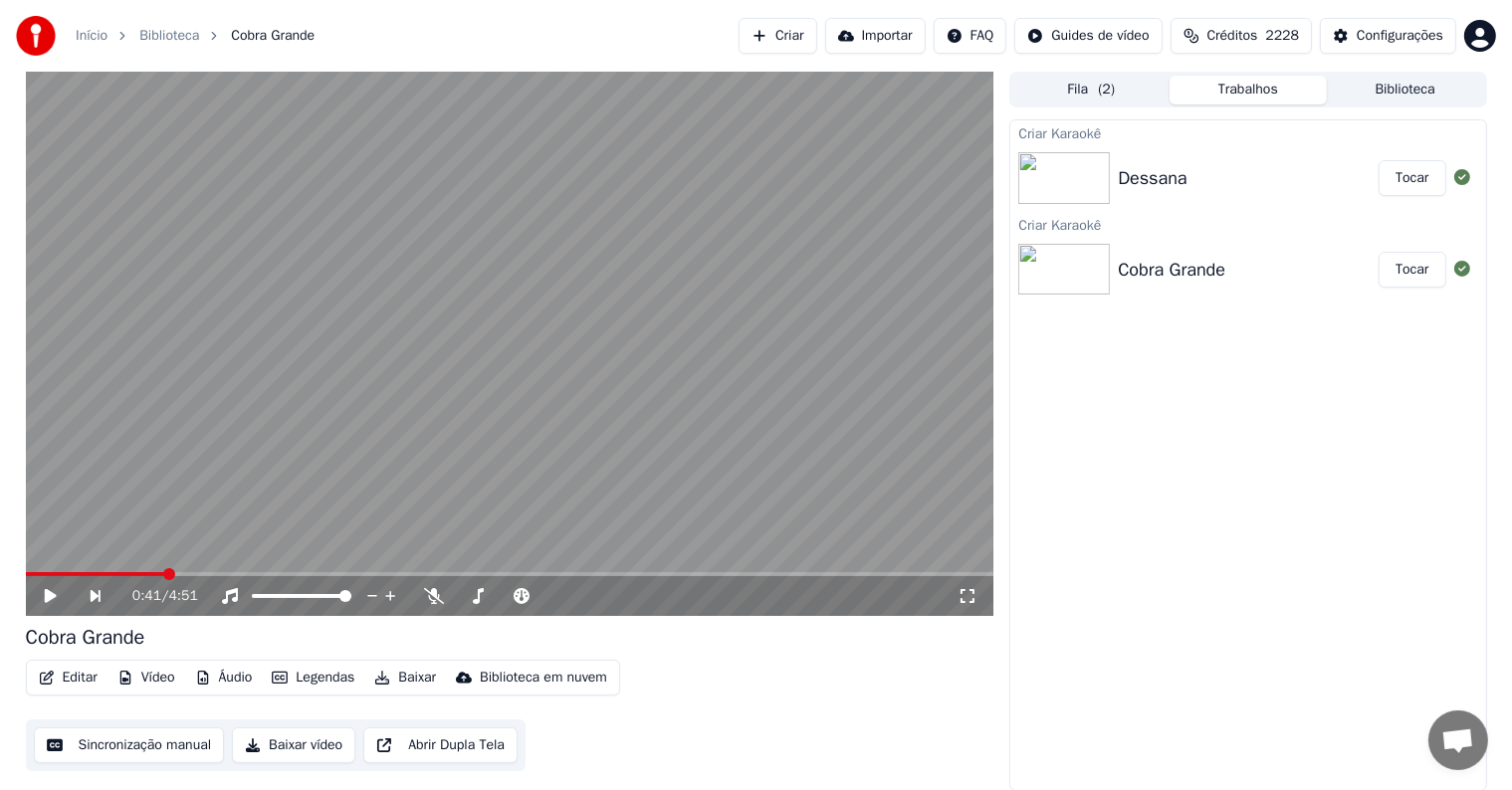 click on "Criar" at bounding box center (777, 36) 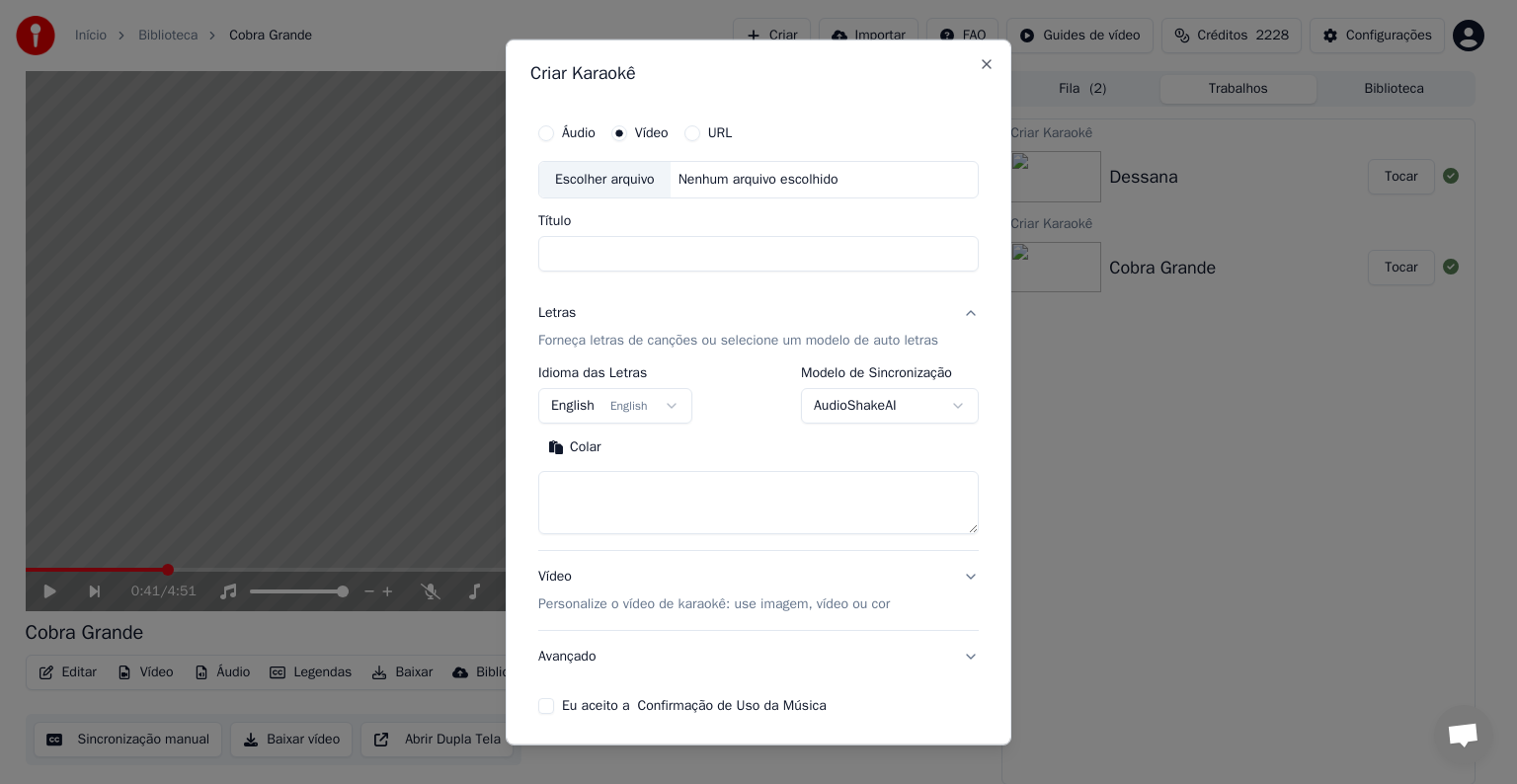 click on "Escolher arquivo" at bounding box center (604, 180) 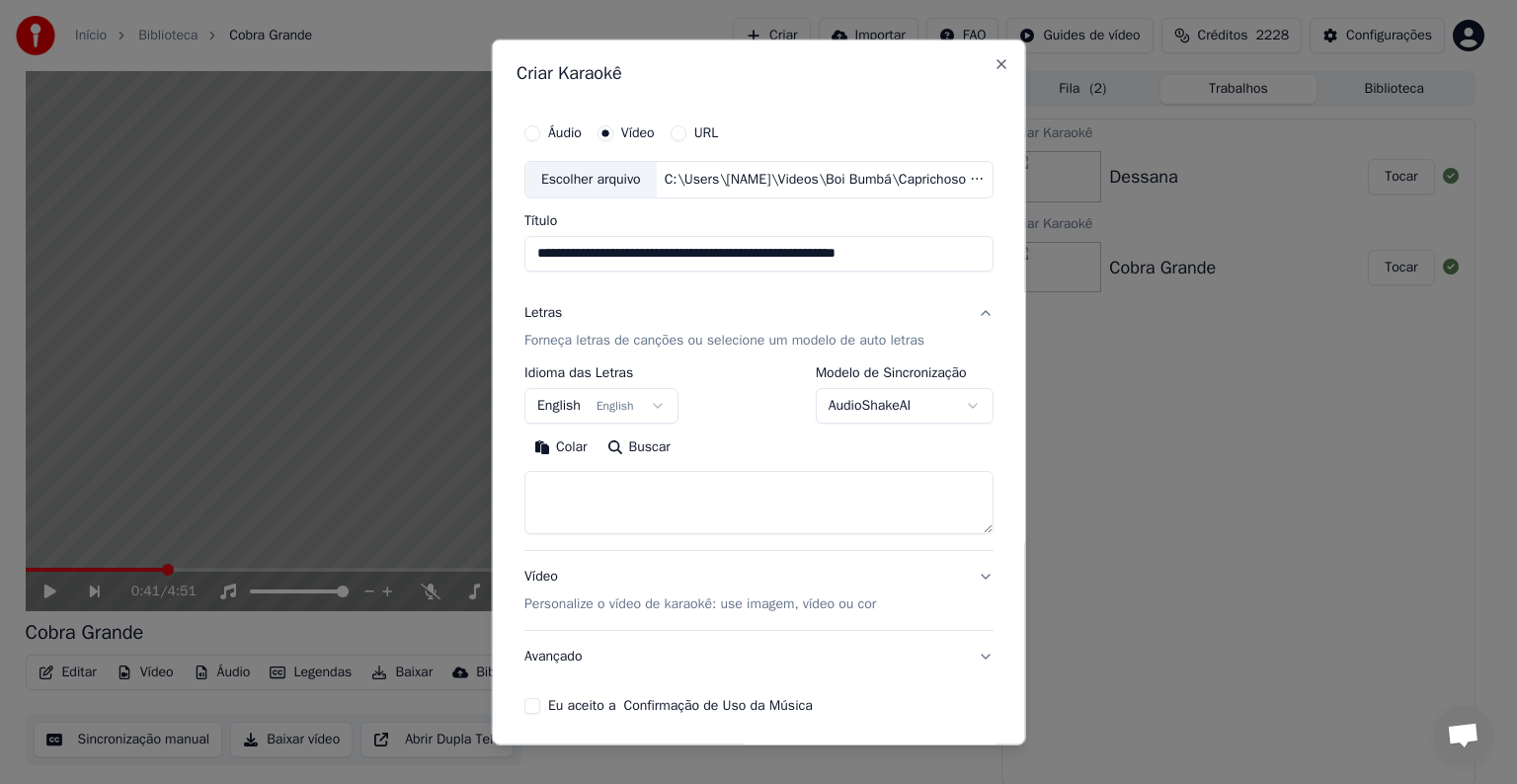 drag, startPoint x: 633, startPoint y: 257, endPoint x: 926, endPoint y: 258, distance: 293.00171 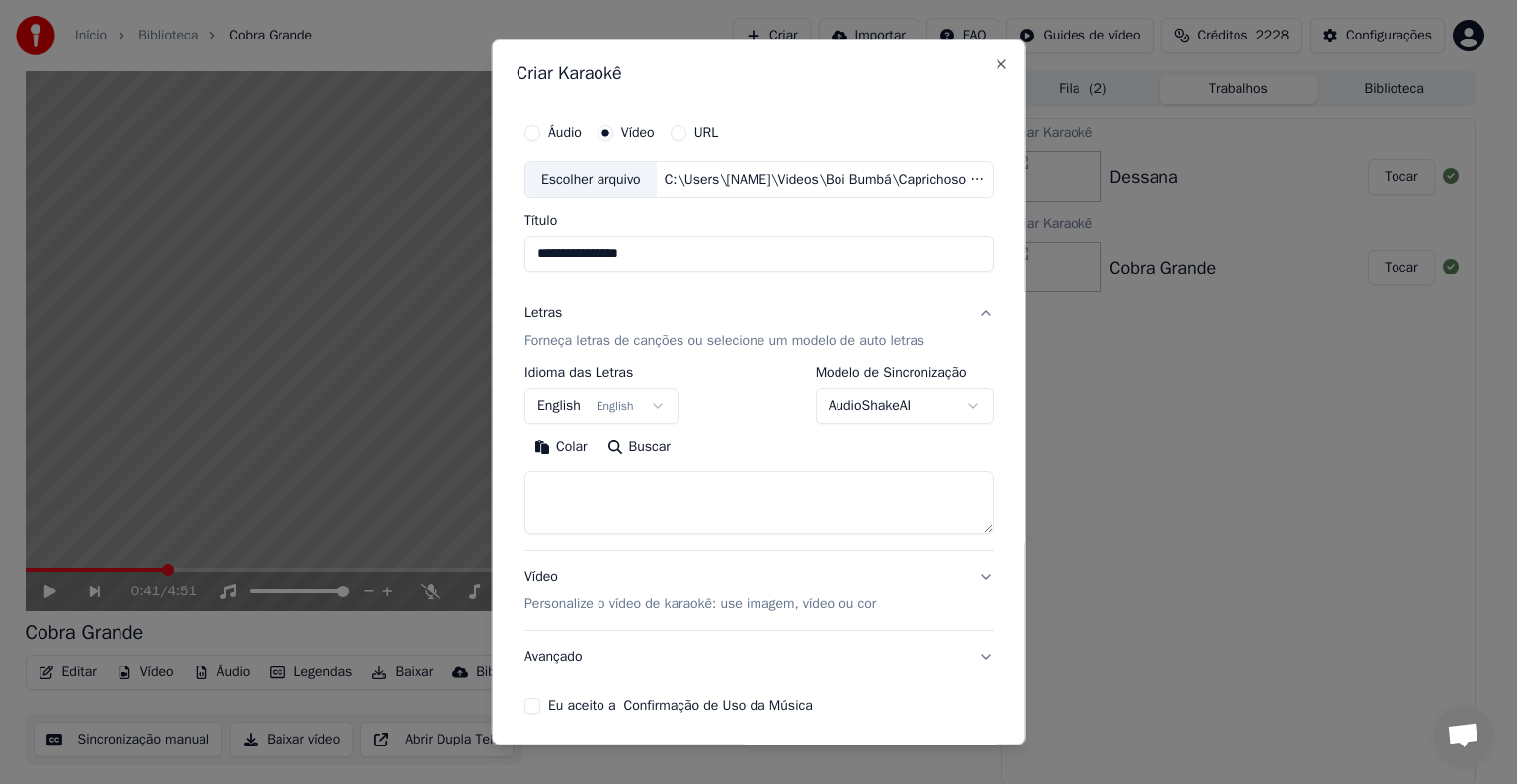type on "**********" 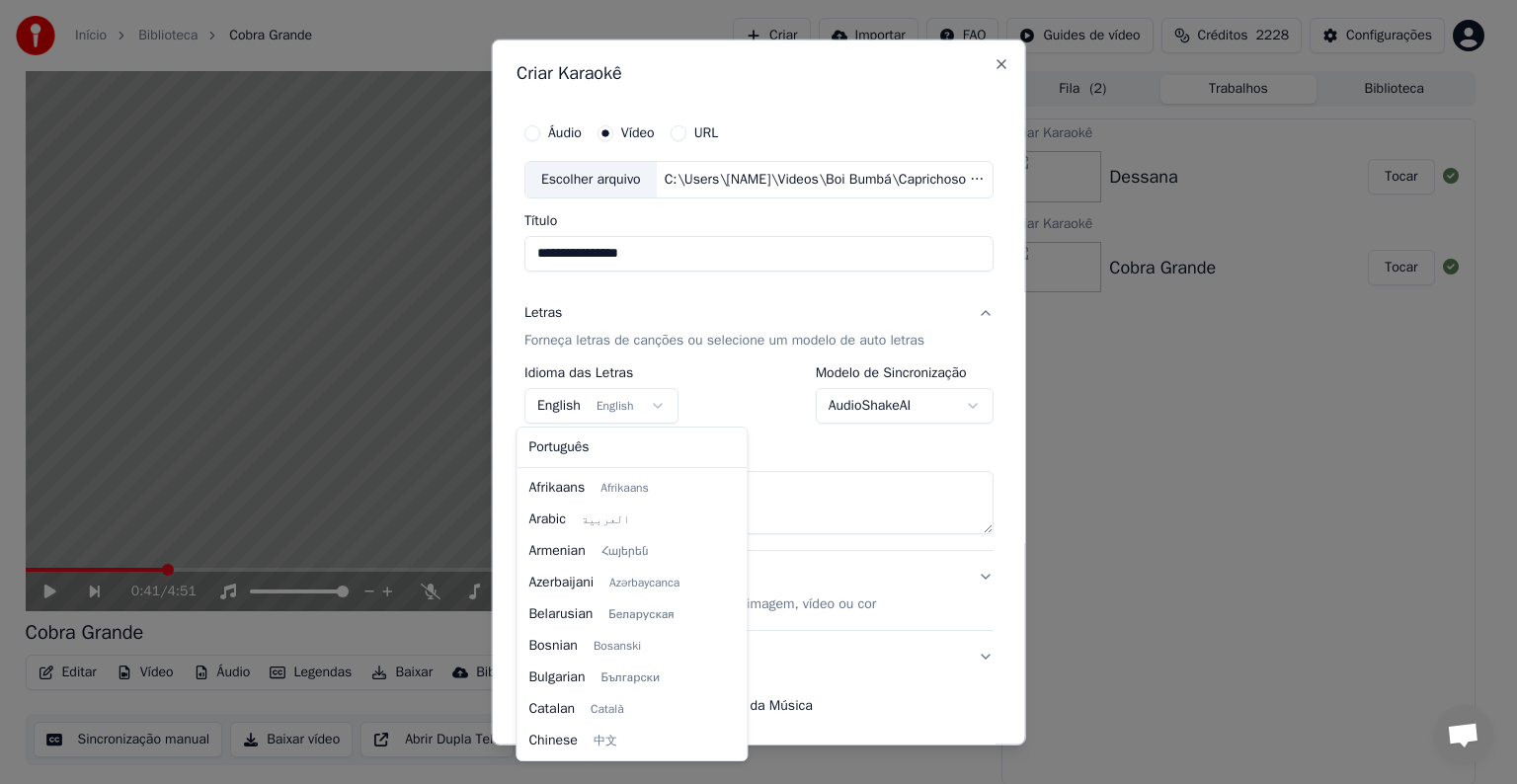 scroll, scrollTop: 158, scrollLeft: 0, axis: vertical 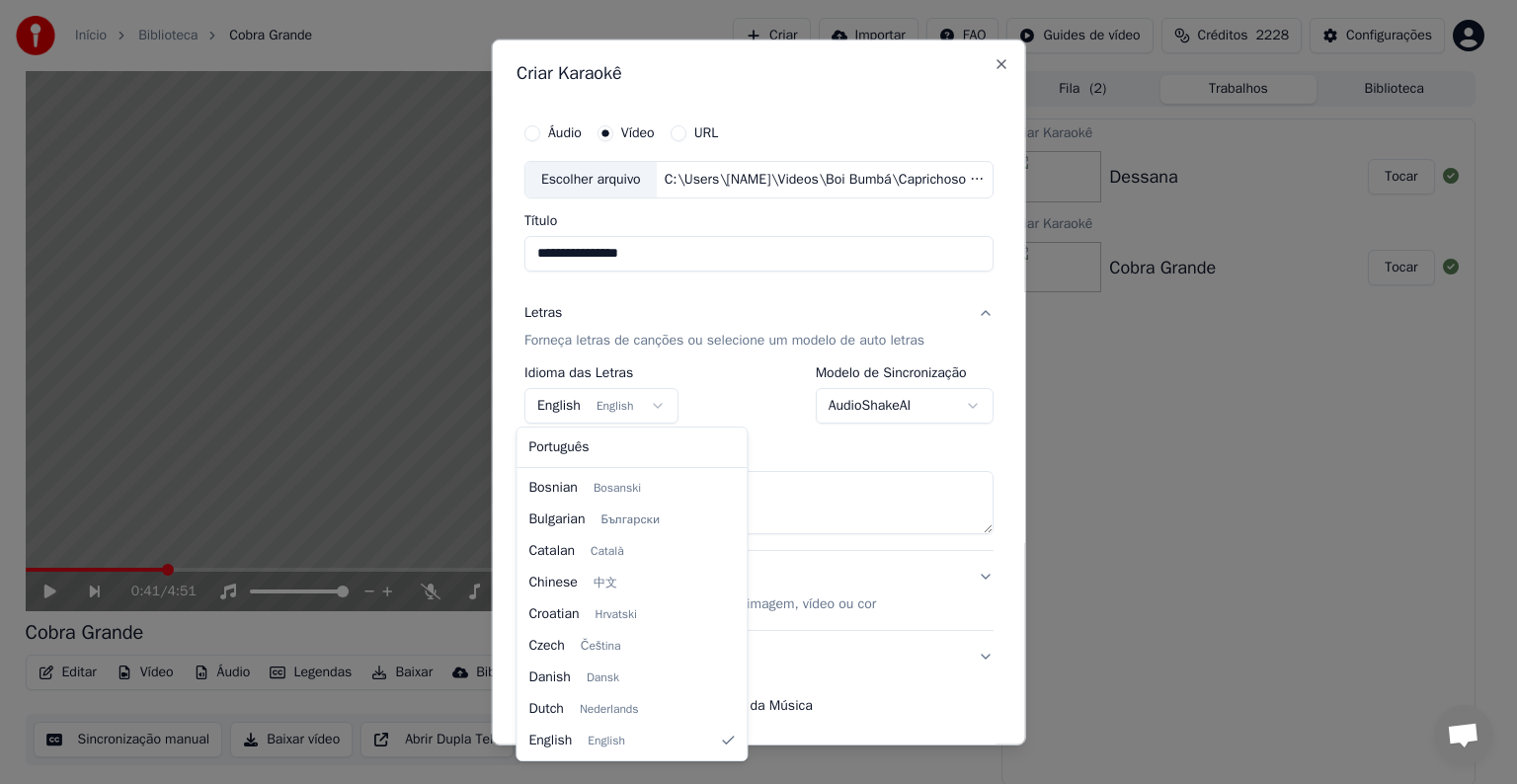 select on "**" 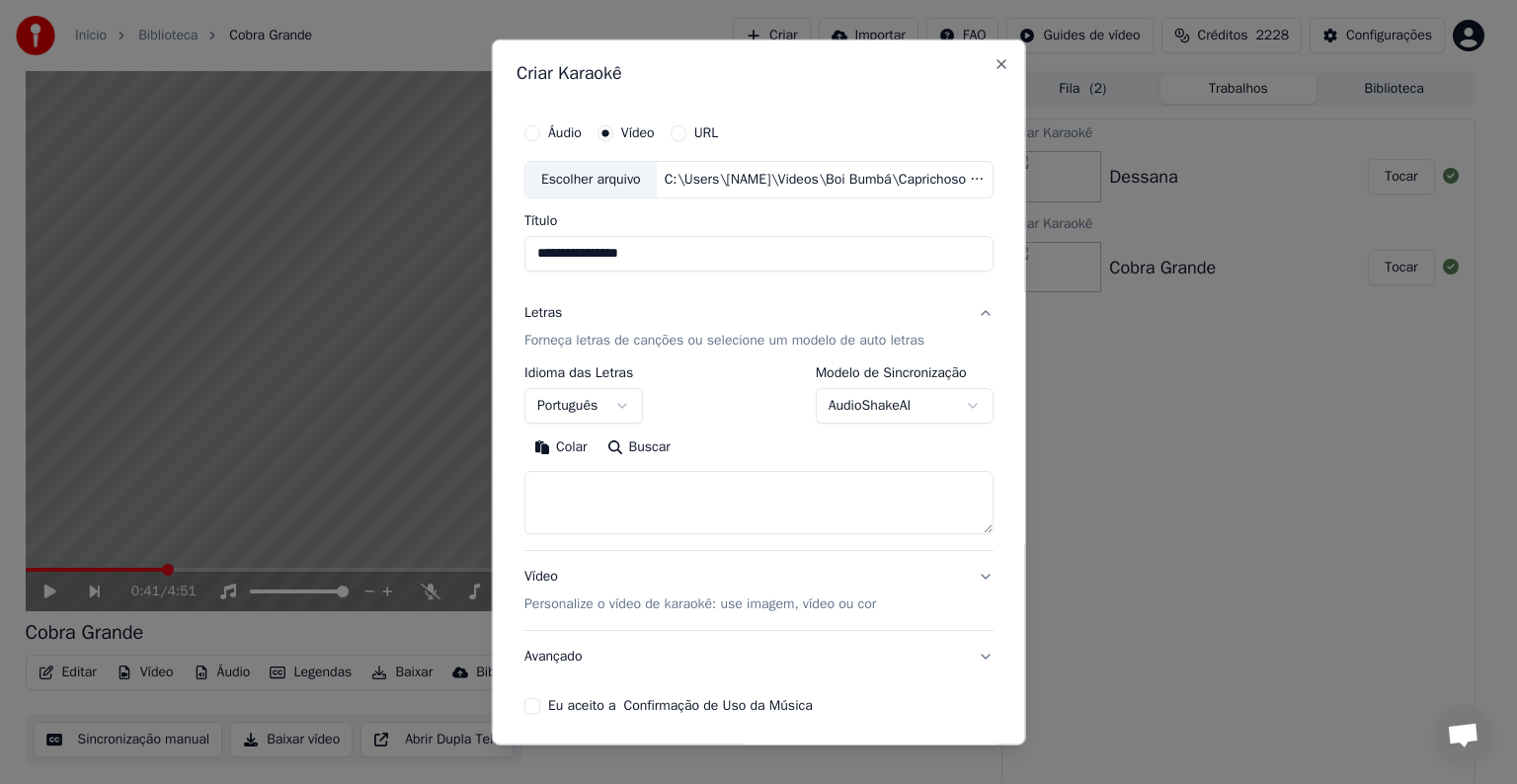 click on "Colar" at bounding box center (561, 447) 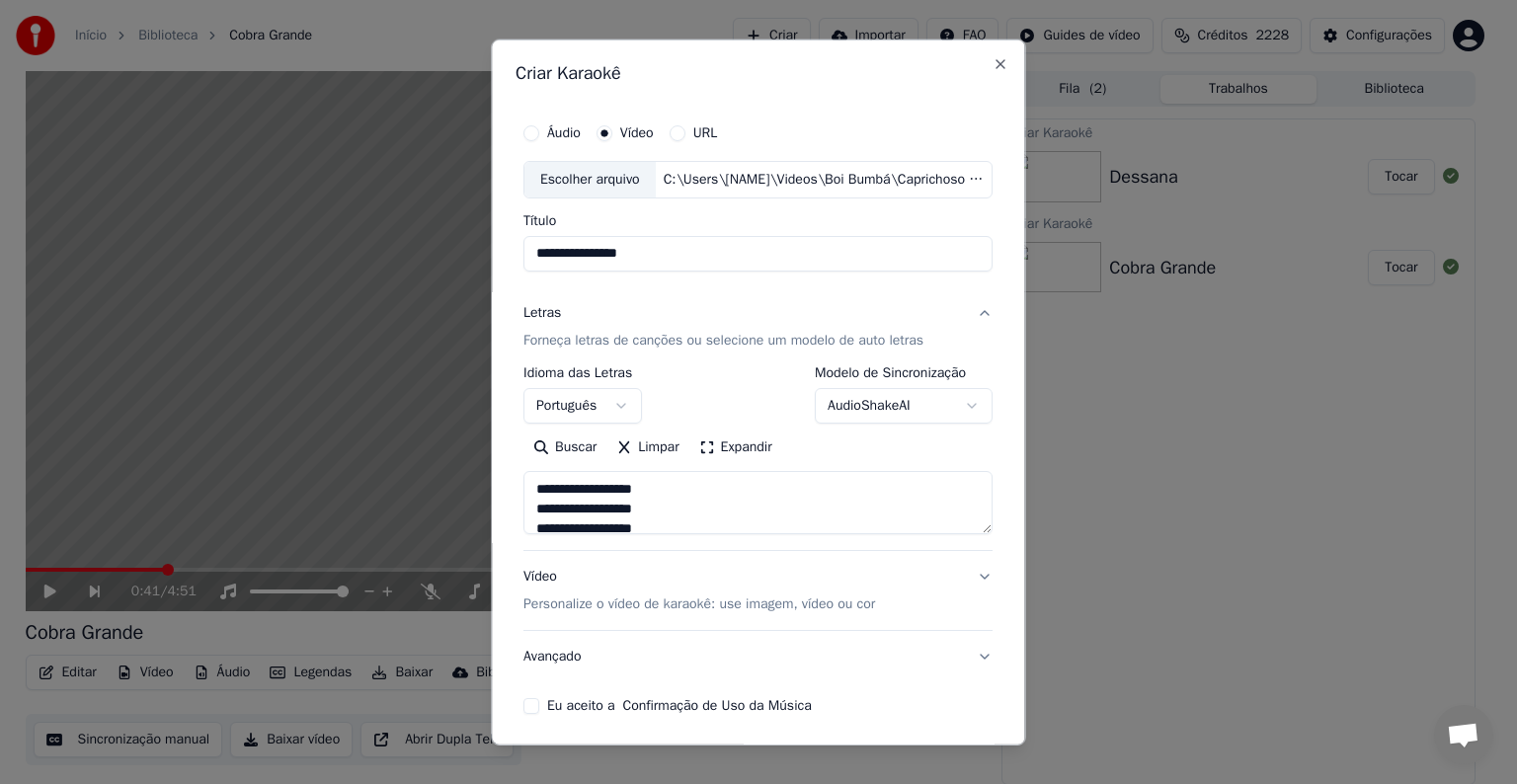 click on "Avançado" at bounding box center [758, 657] 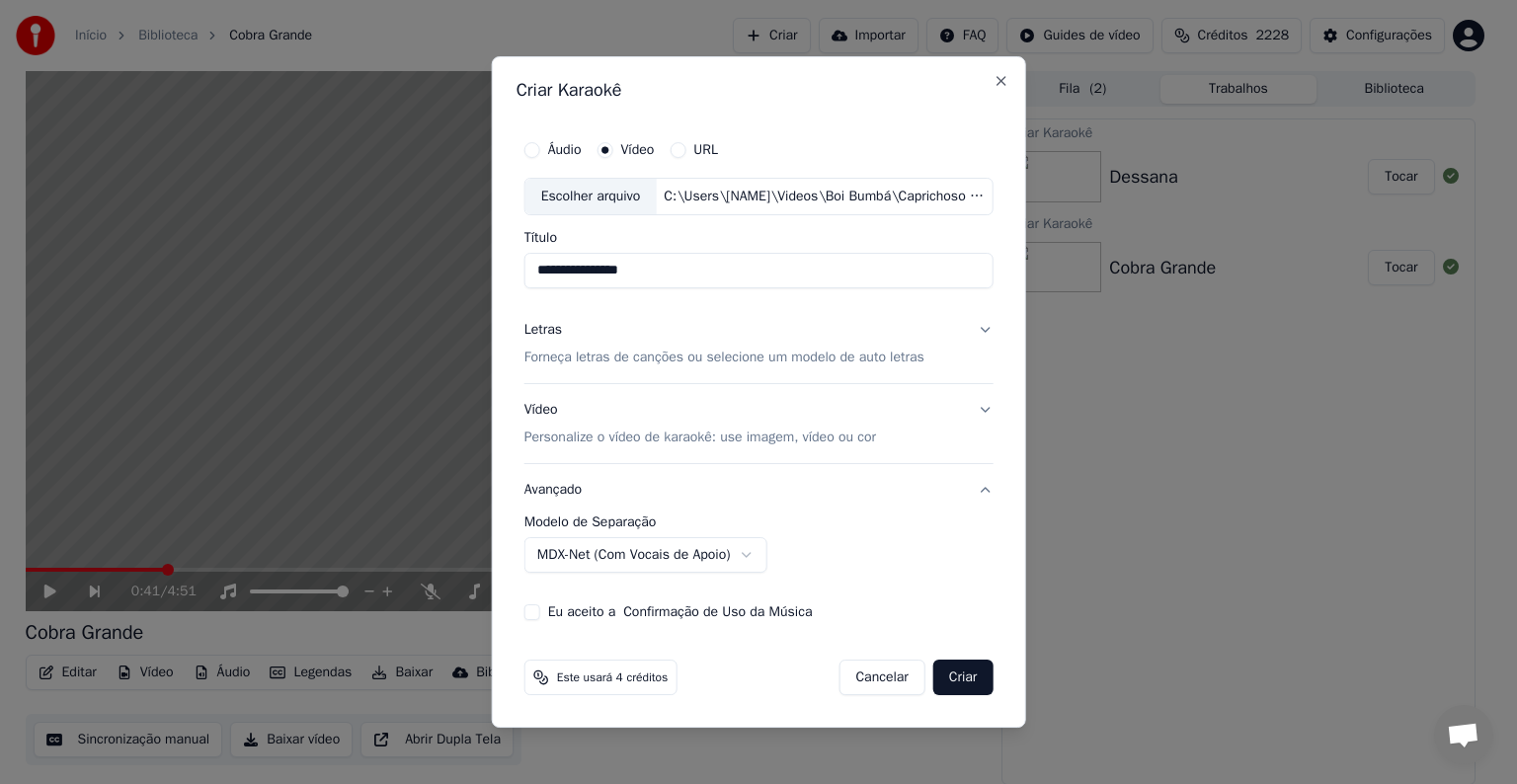 click on "Eu aceito a   Confirmação de Uso da Música" at bounding box center (532, 612) 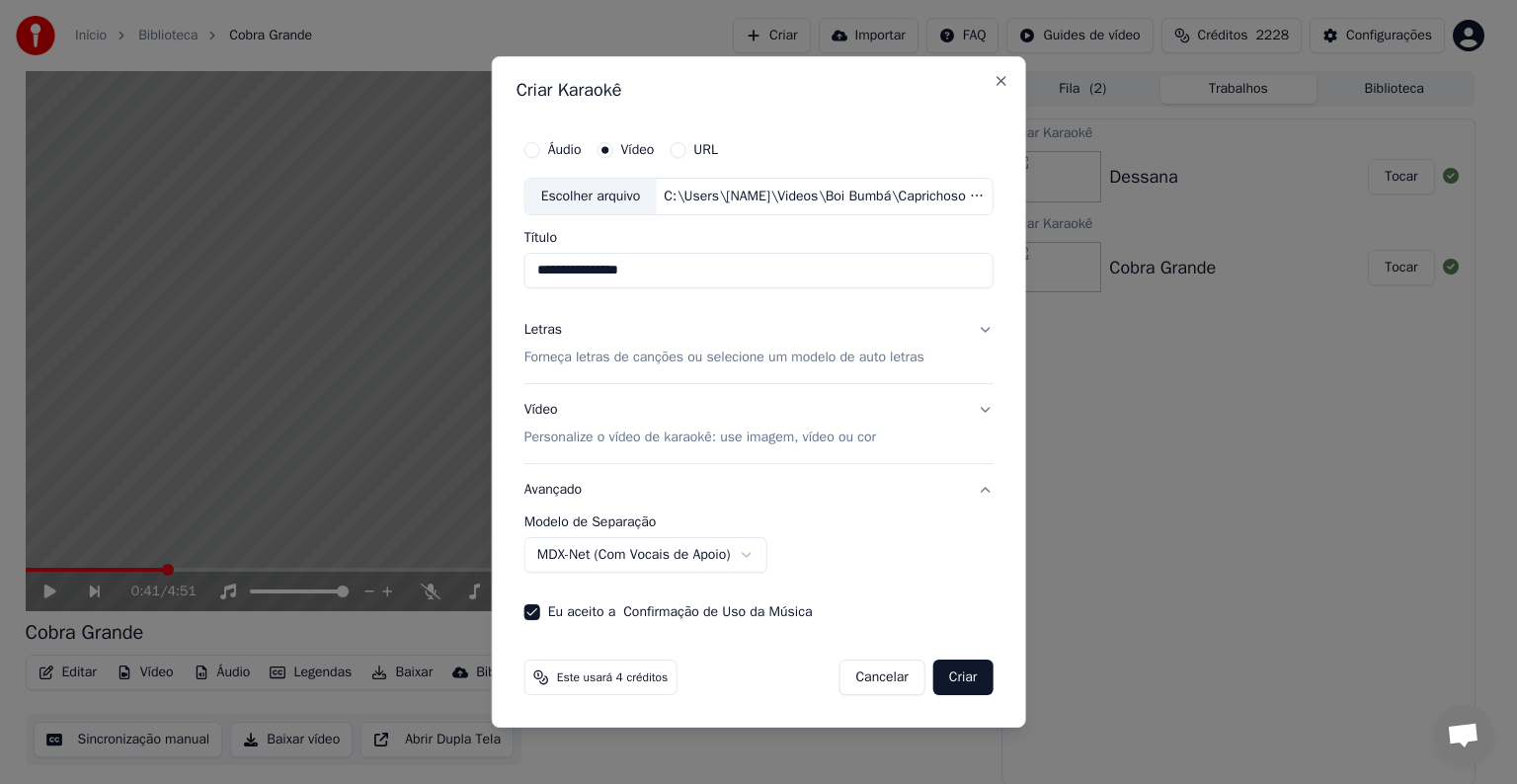 click on "Criar" at bounding box center (963, 677) 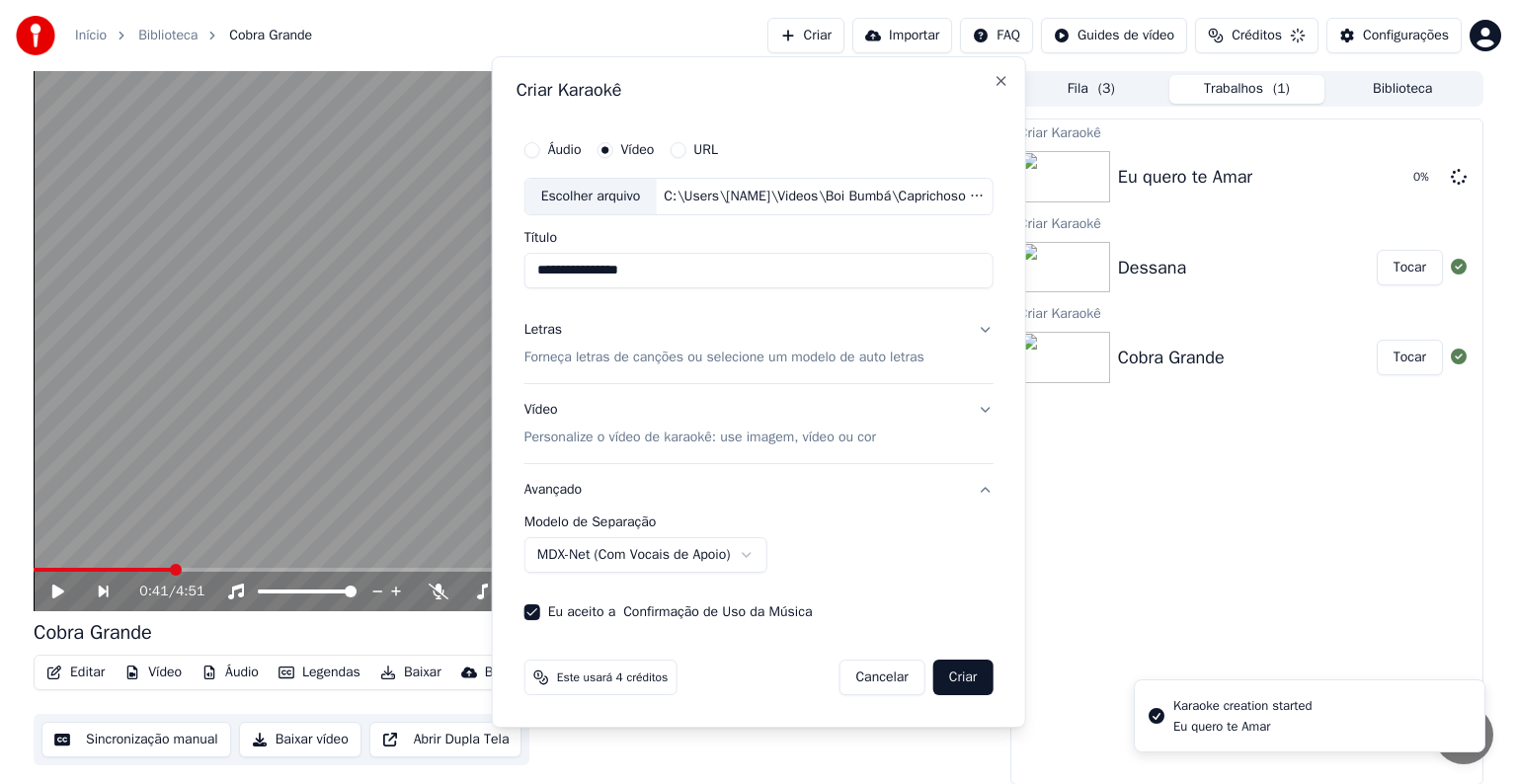 type 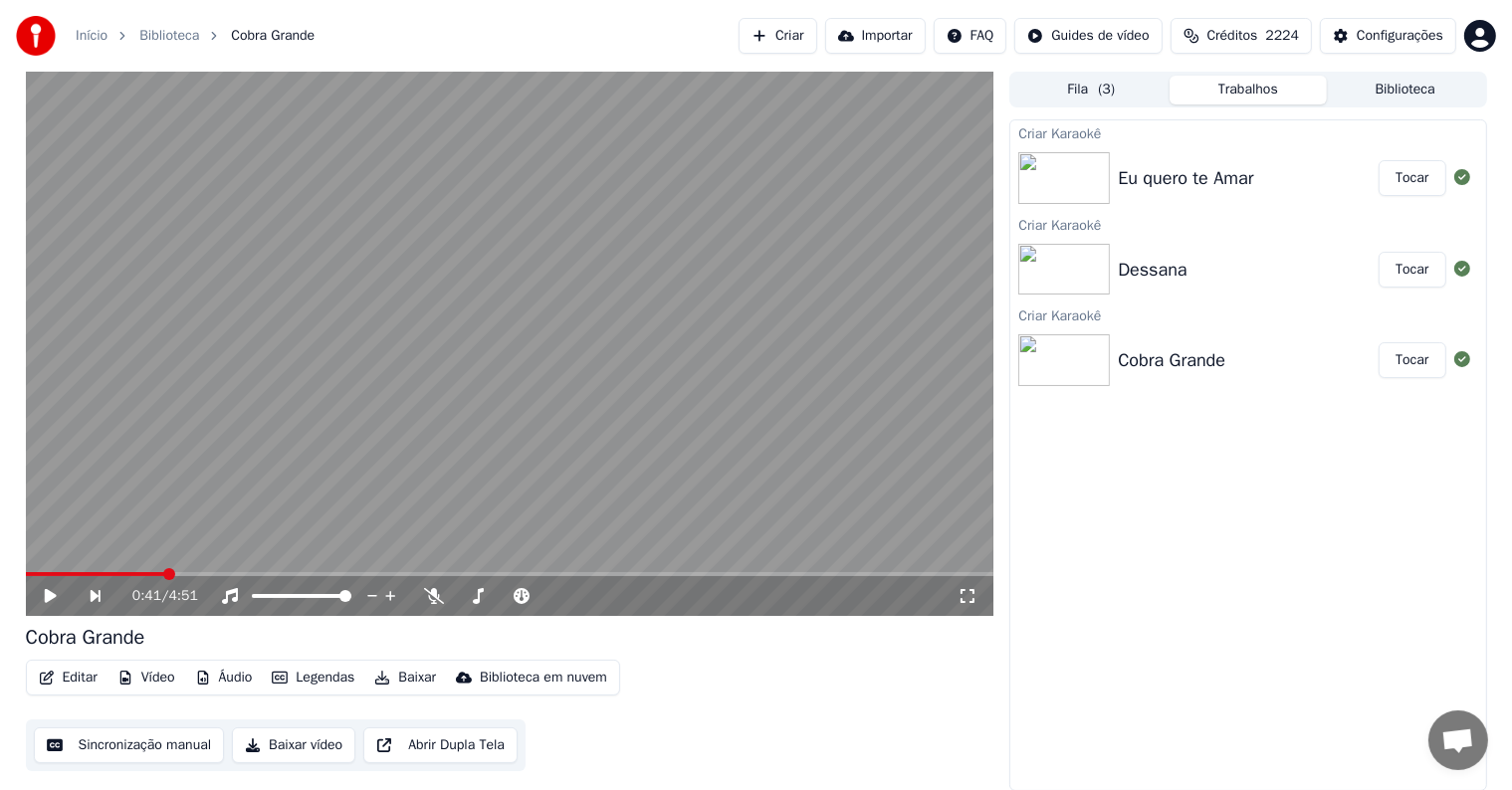 click on "Criar" at bounding box center (777, 36) 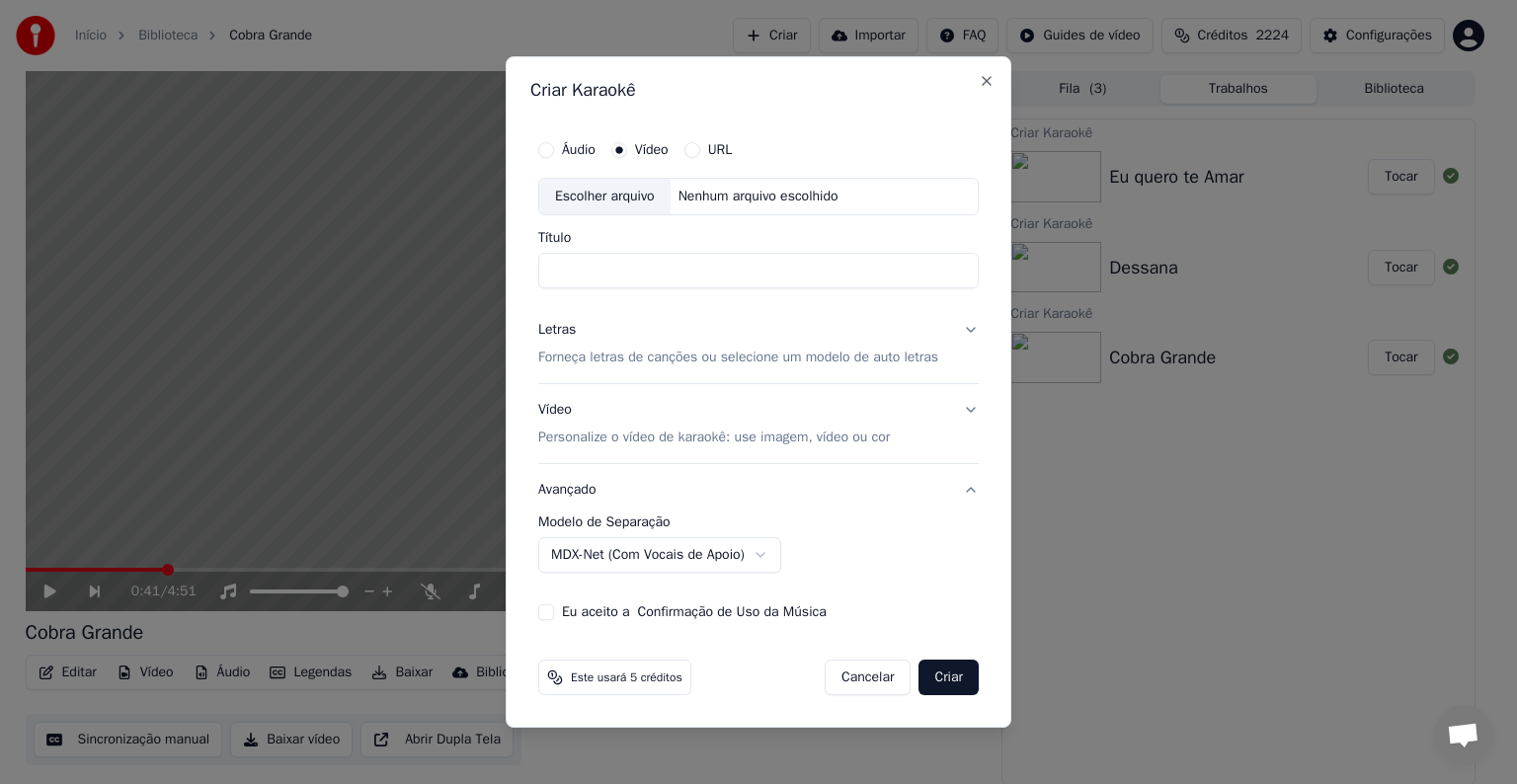 click on "Escolher arquivo" at bounding box center (604, 196) 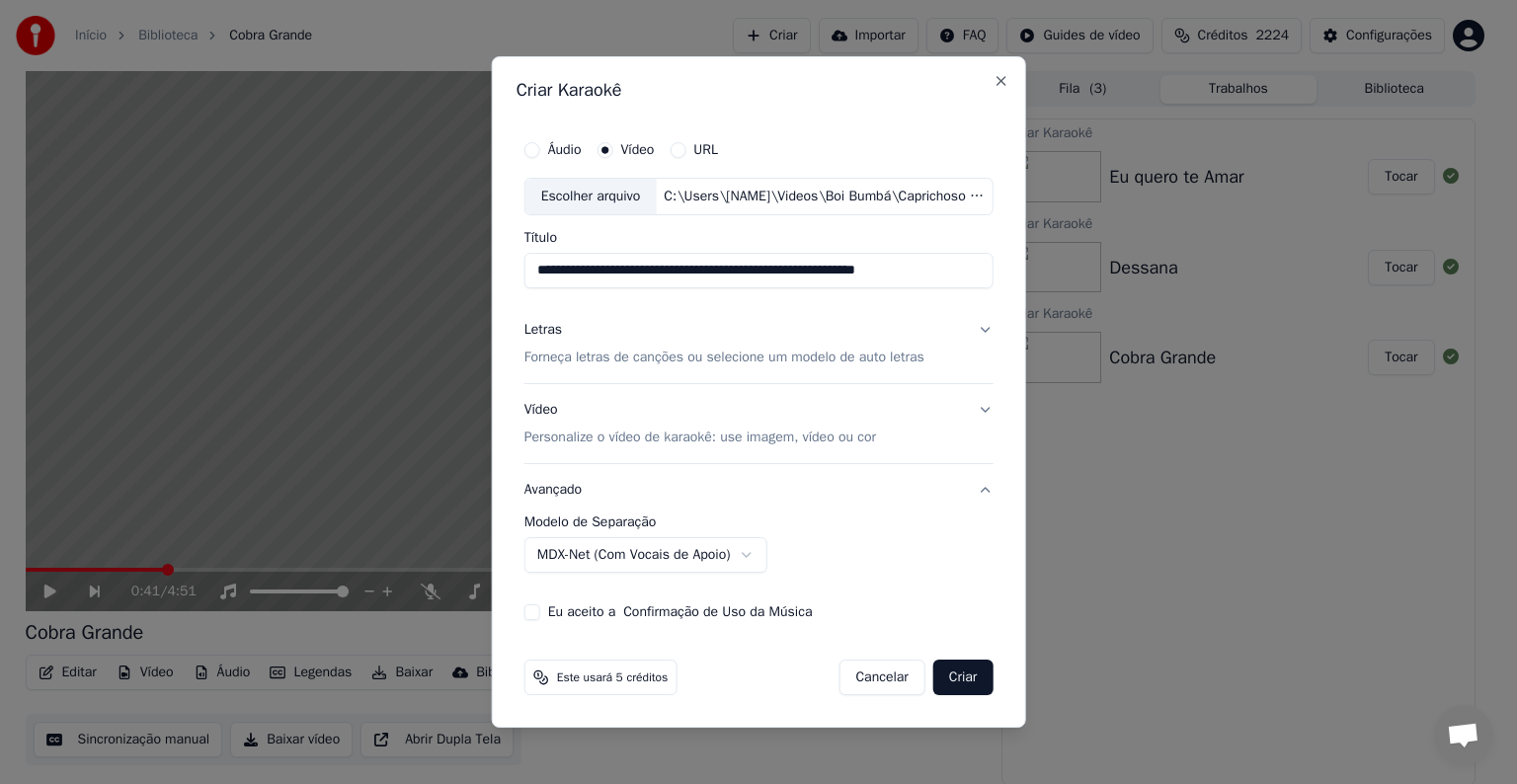 click on "**********" at bounding box center [758, 271] 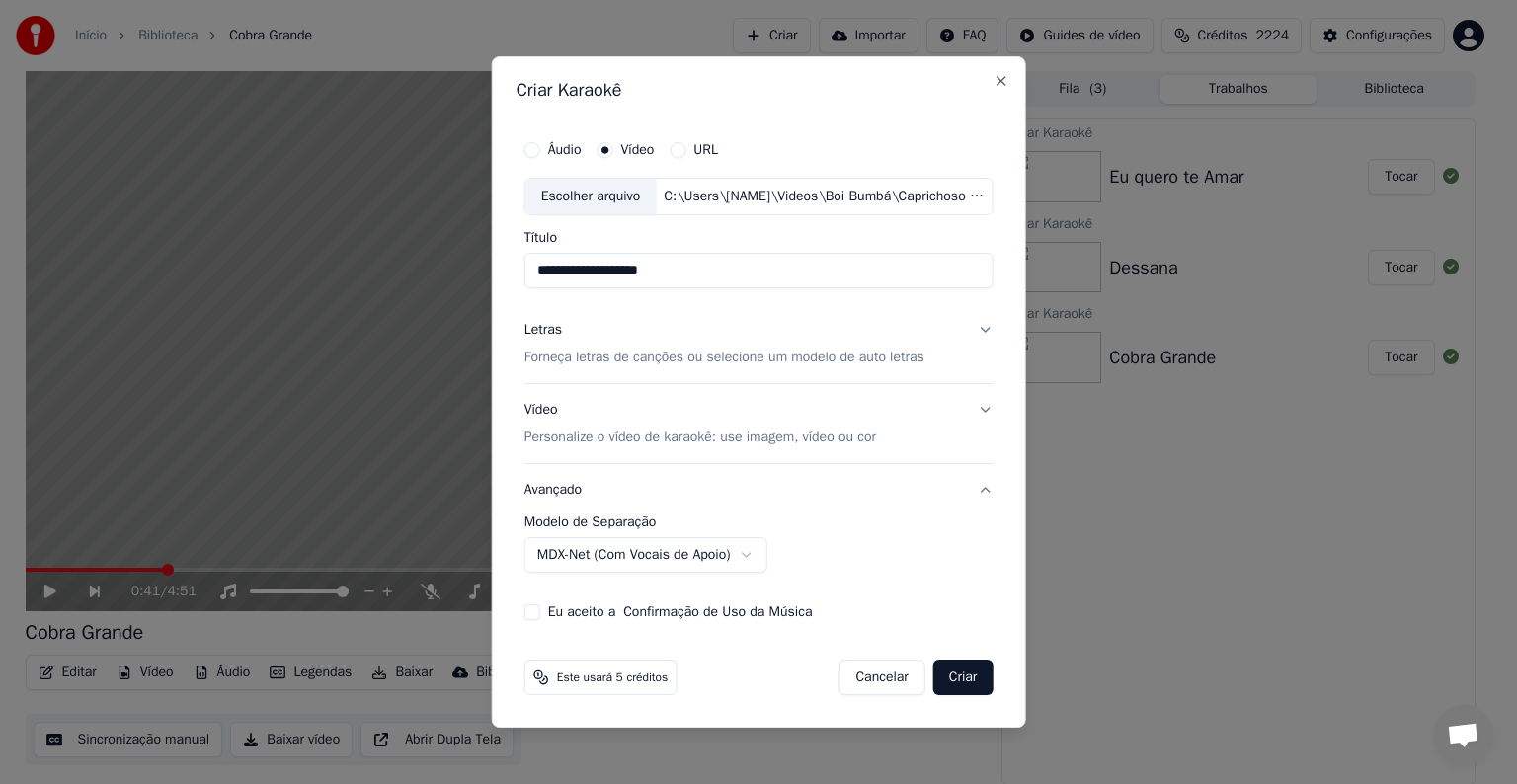 type on "**********" 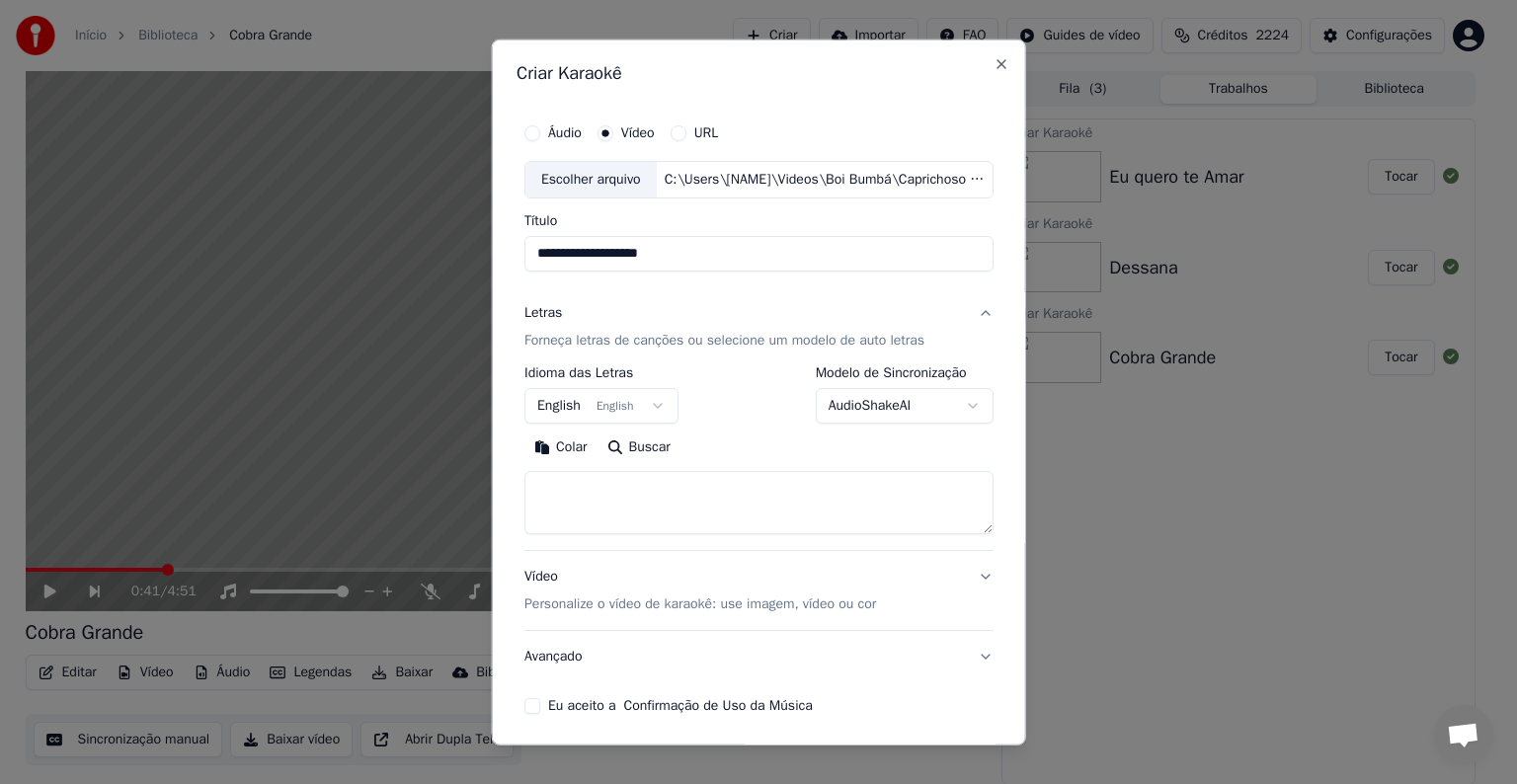 click on "English English" at bounding box center (601, 406) 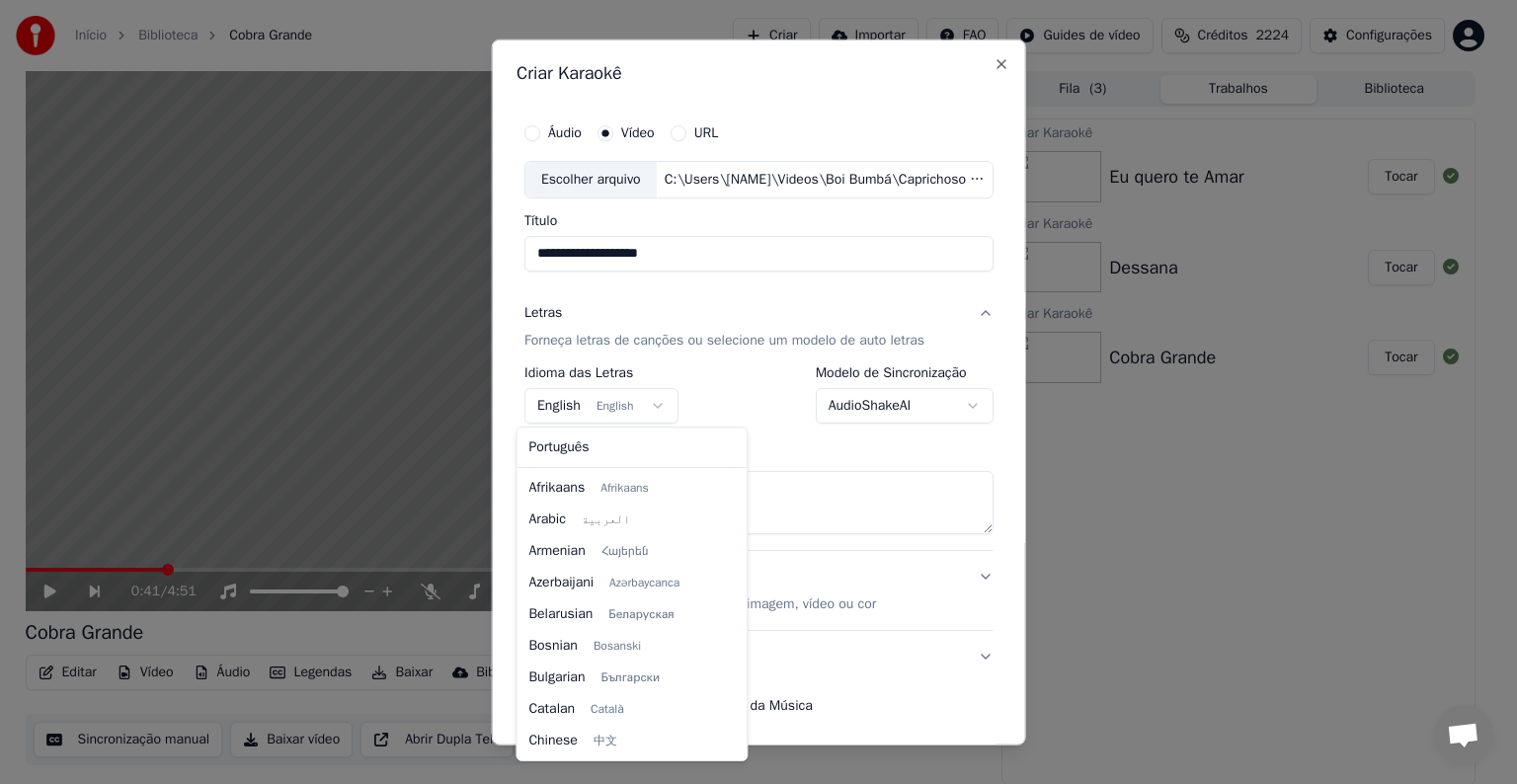 scroll, scrollTop: 158, scrollLeft: 0, axis: vertical 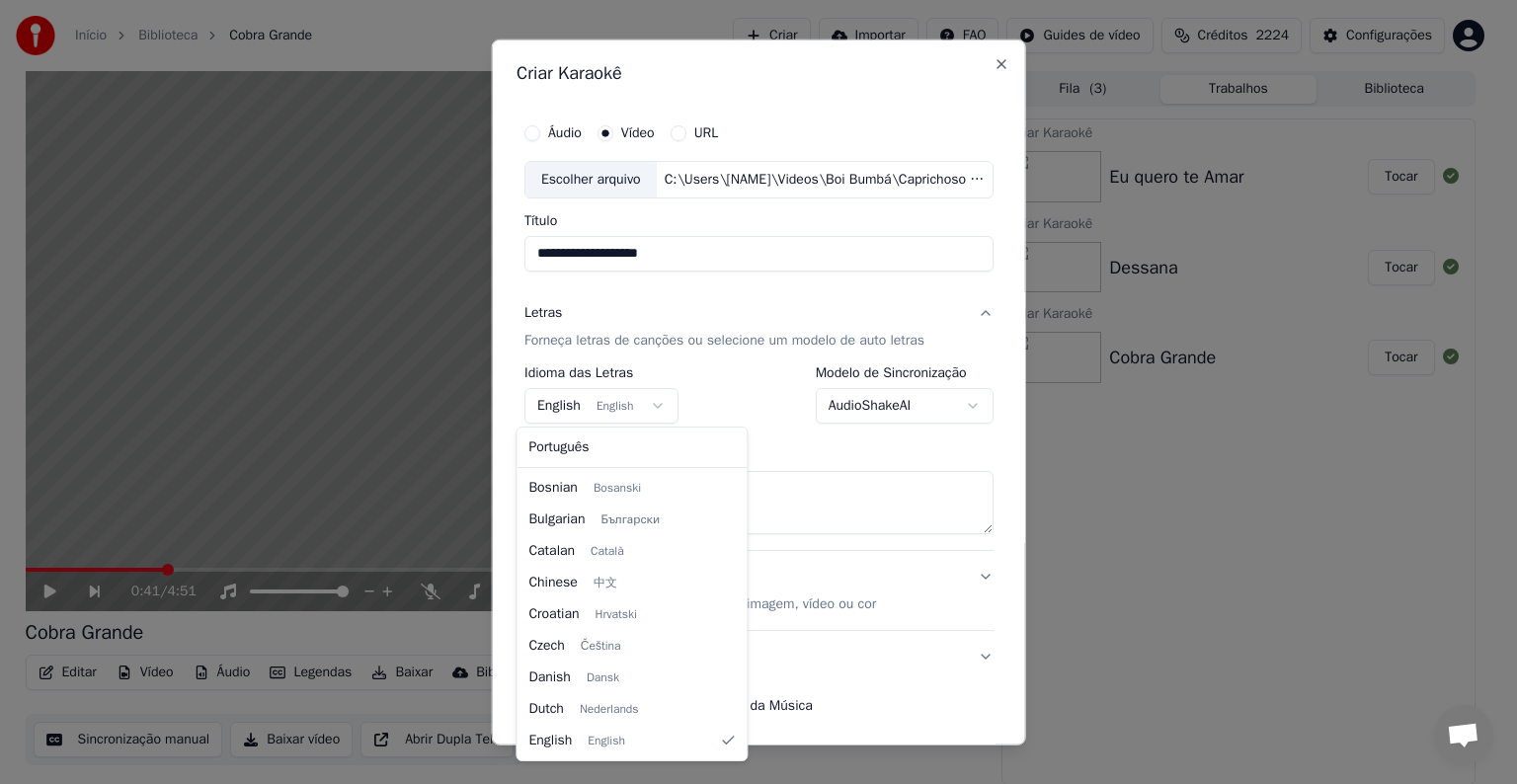 select on "**" 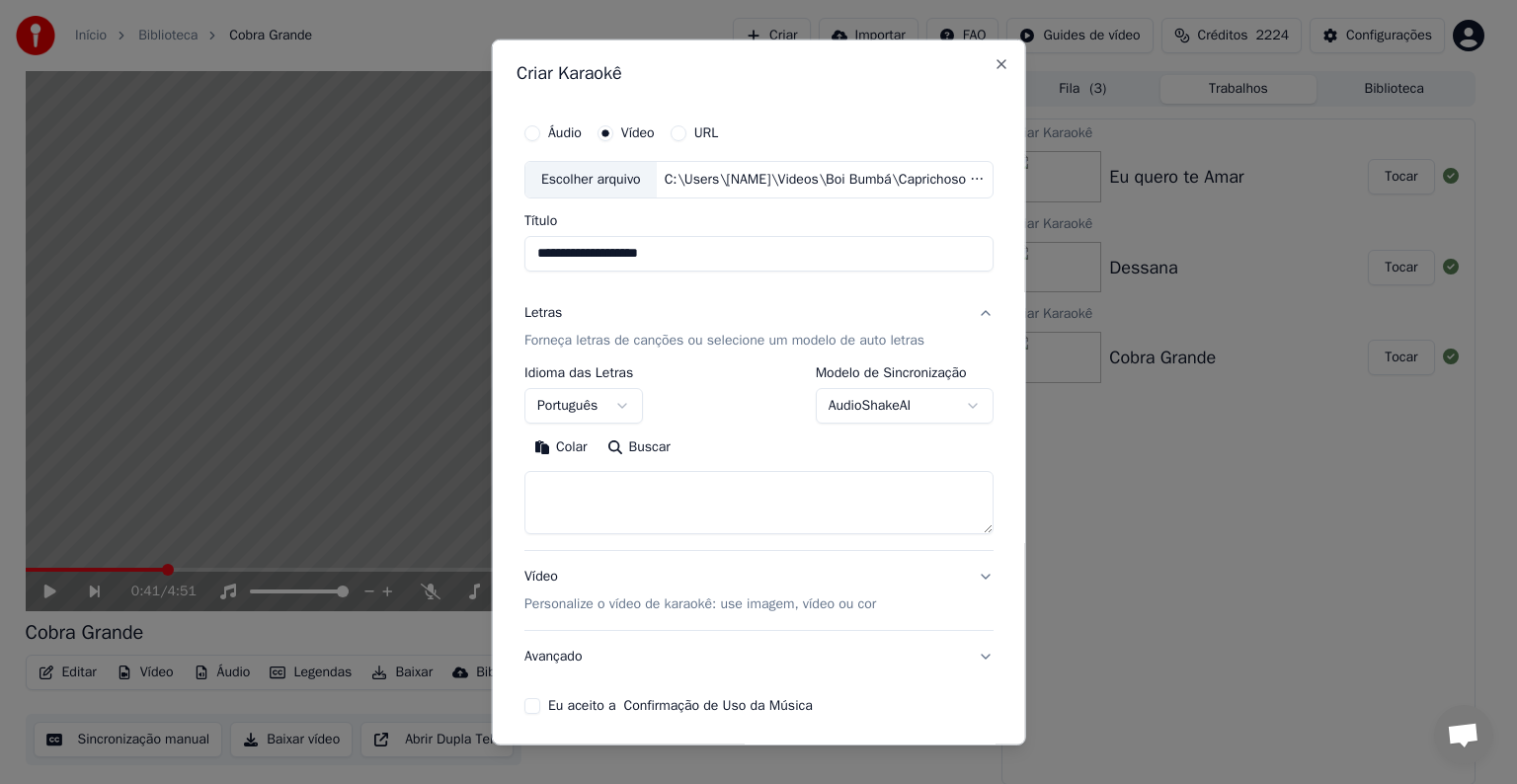click on "Colar" at bounding box center (561, 447) 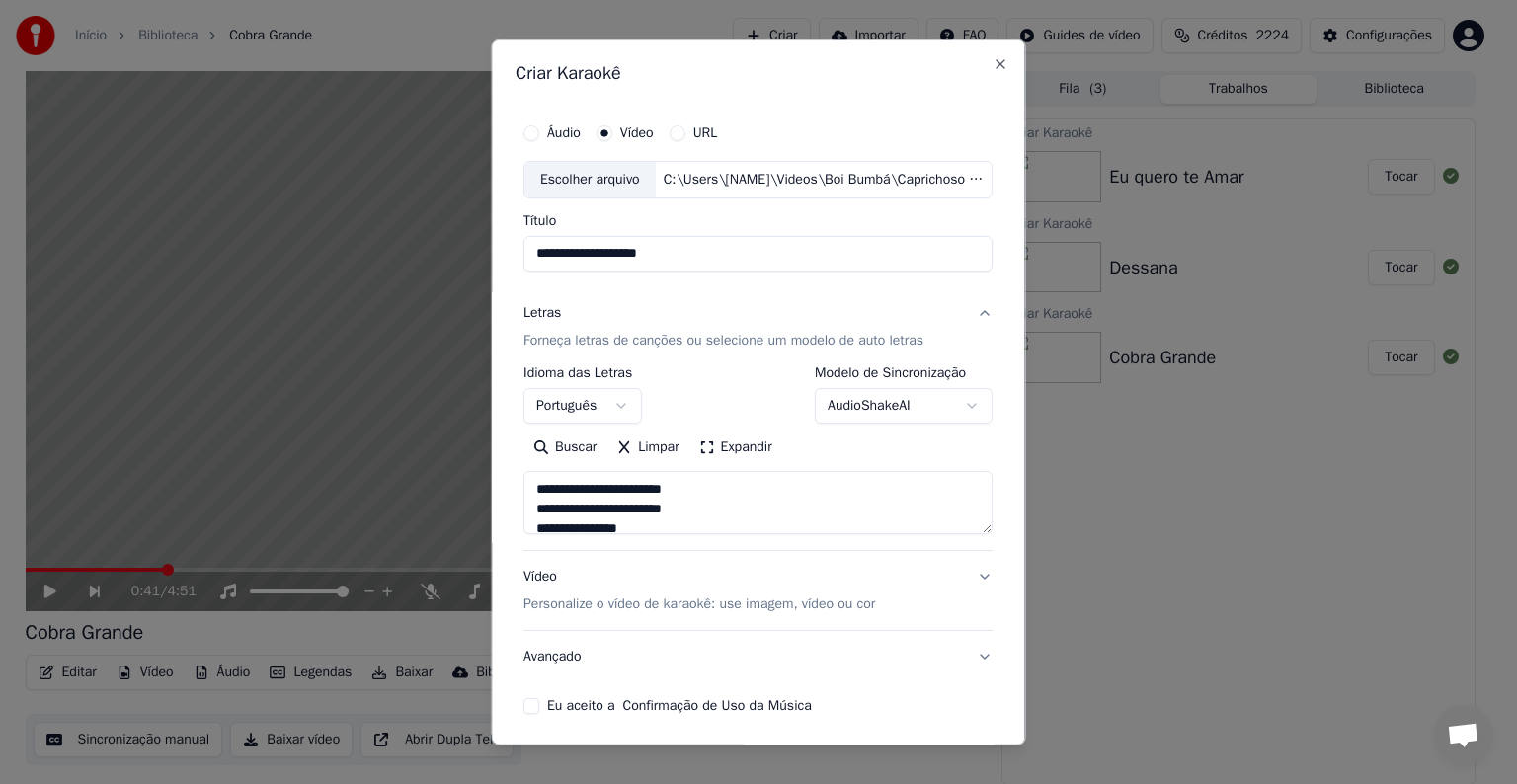 click on "Eu aceito a   Confirmação de Uso da Música" at bounding box center (531, 706) 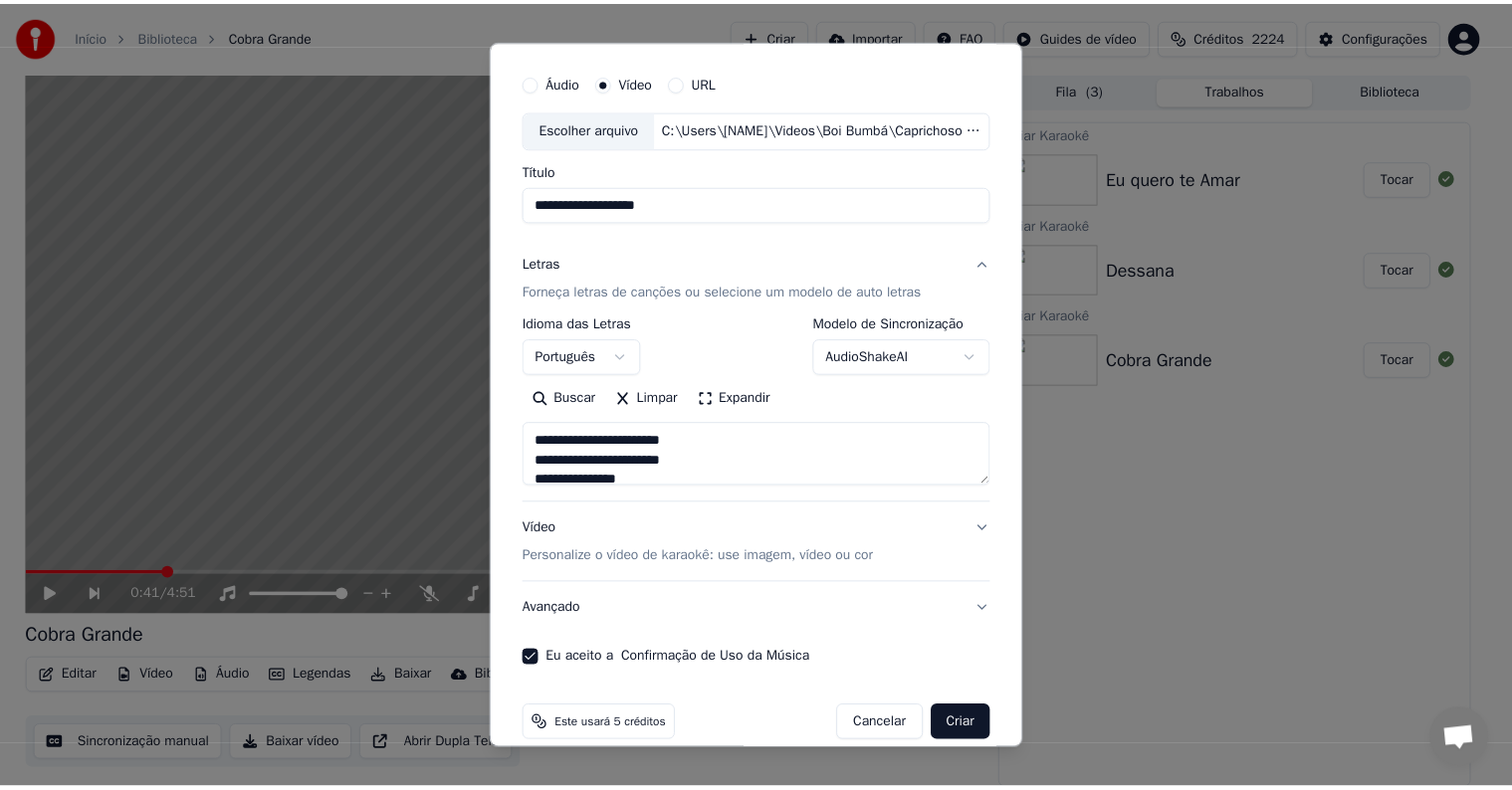 scroll, scrollTop: 76, scrollLeft: 0, axis: vertical 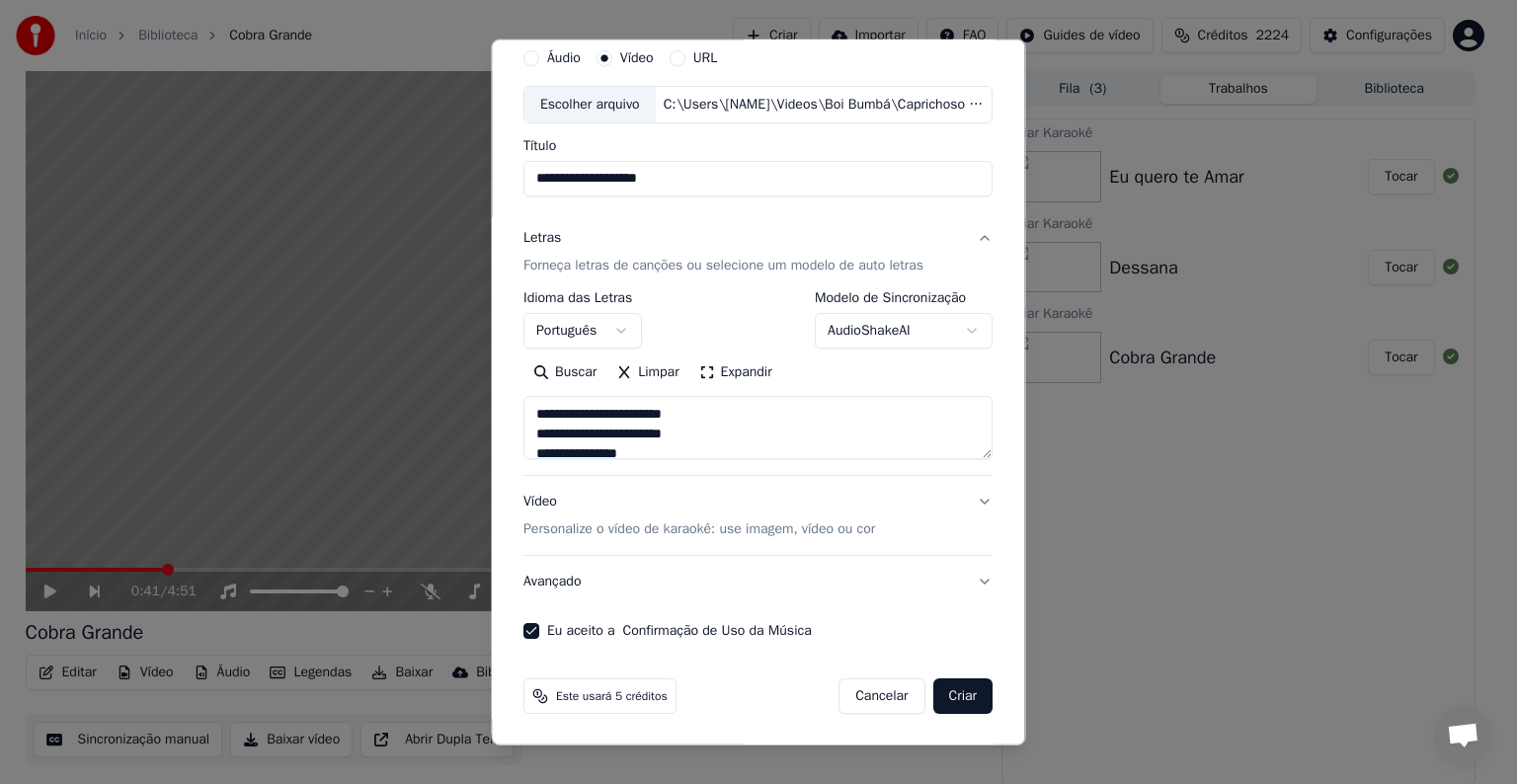 click on "Criar" at bounding box center (963, 696) 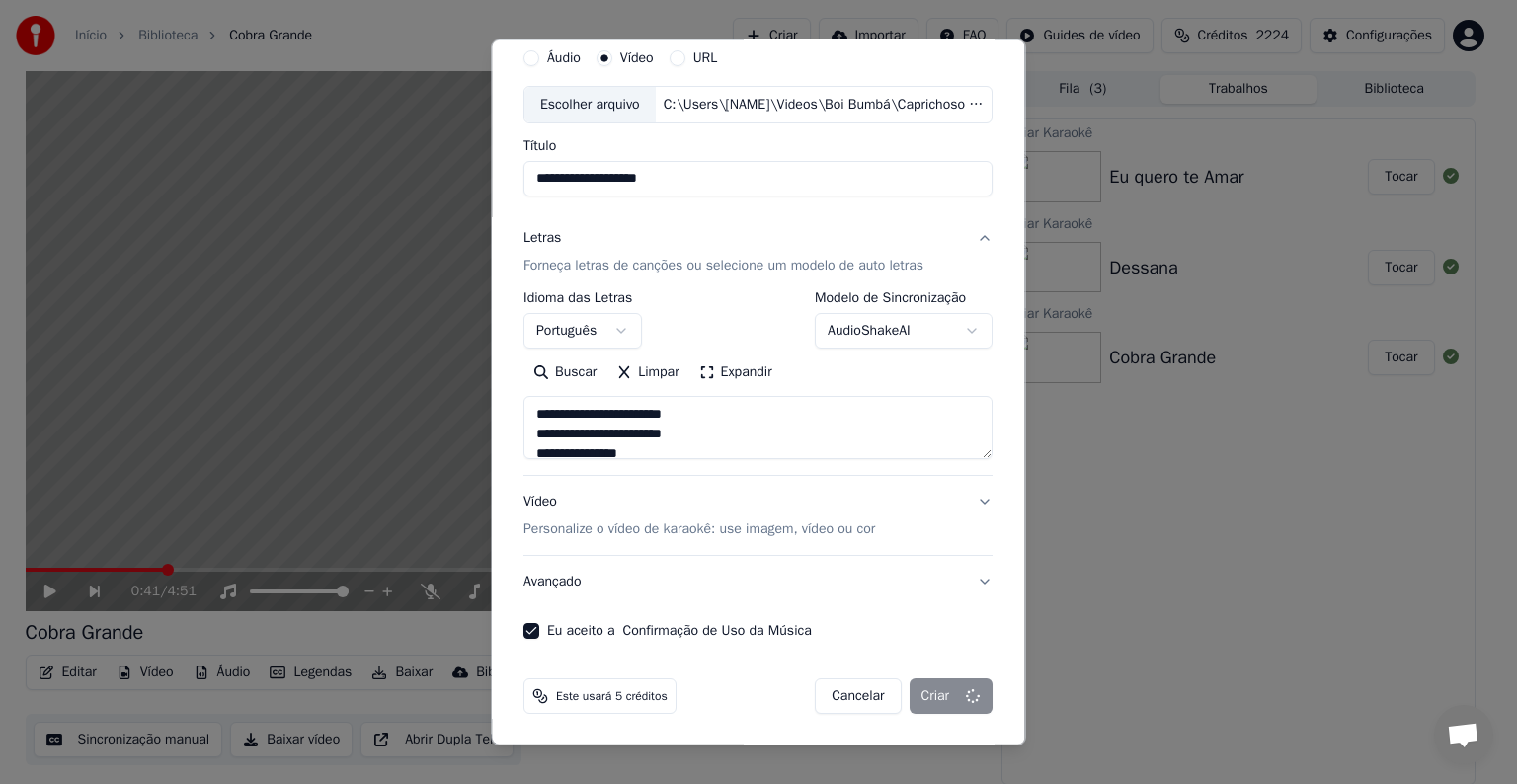 type on "**********" 